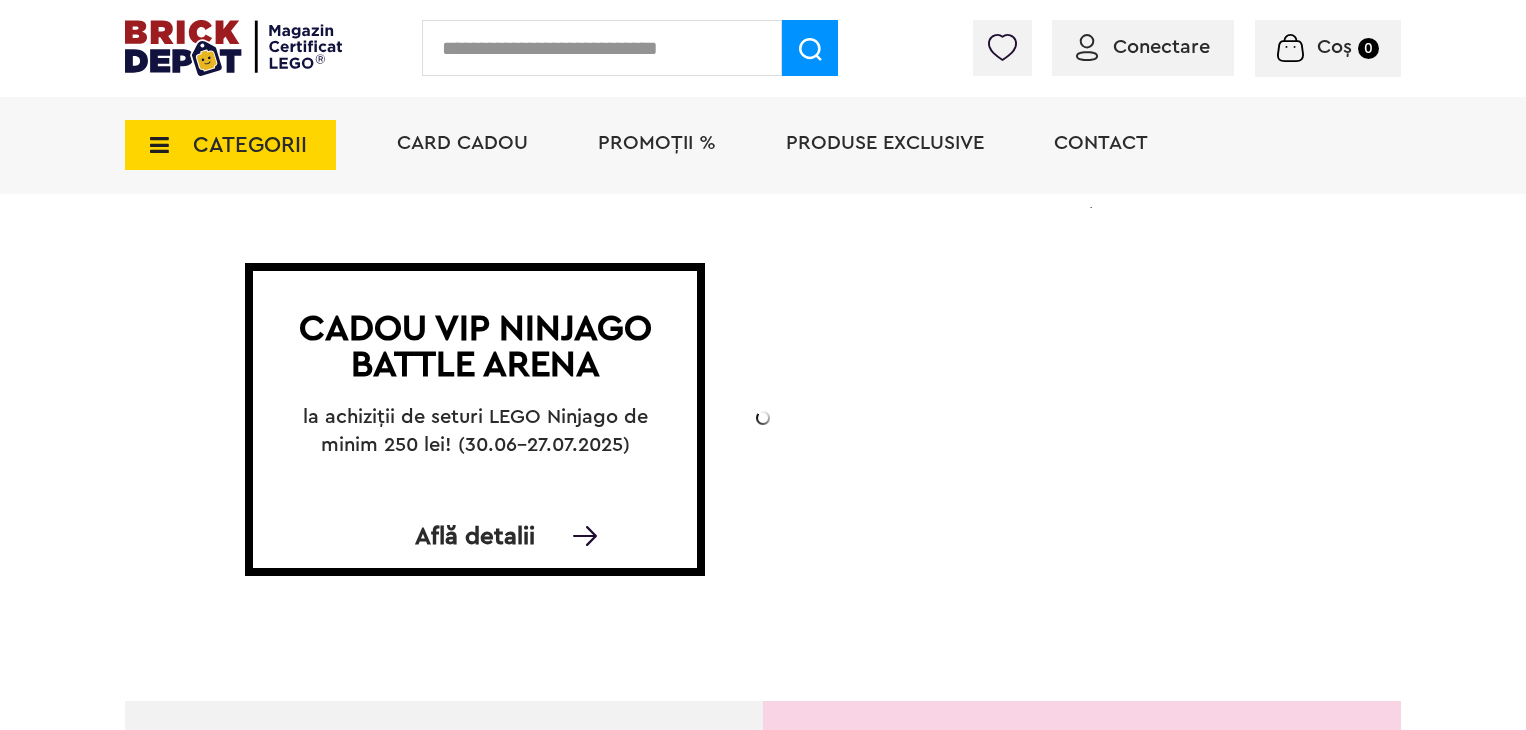 scroll, scrollTop: 0, scrollLeft: 0, axis: both 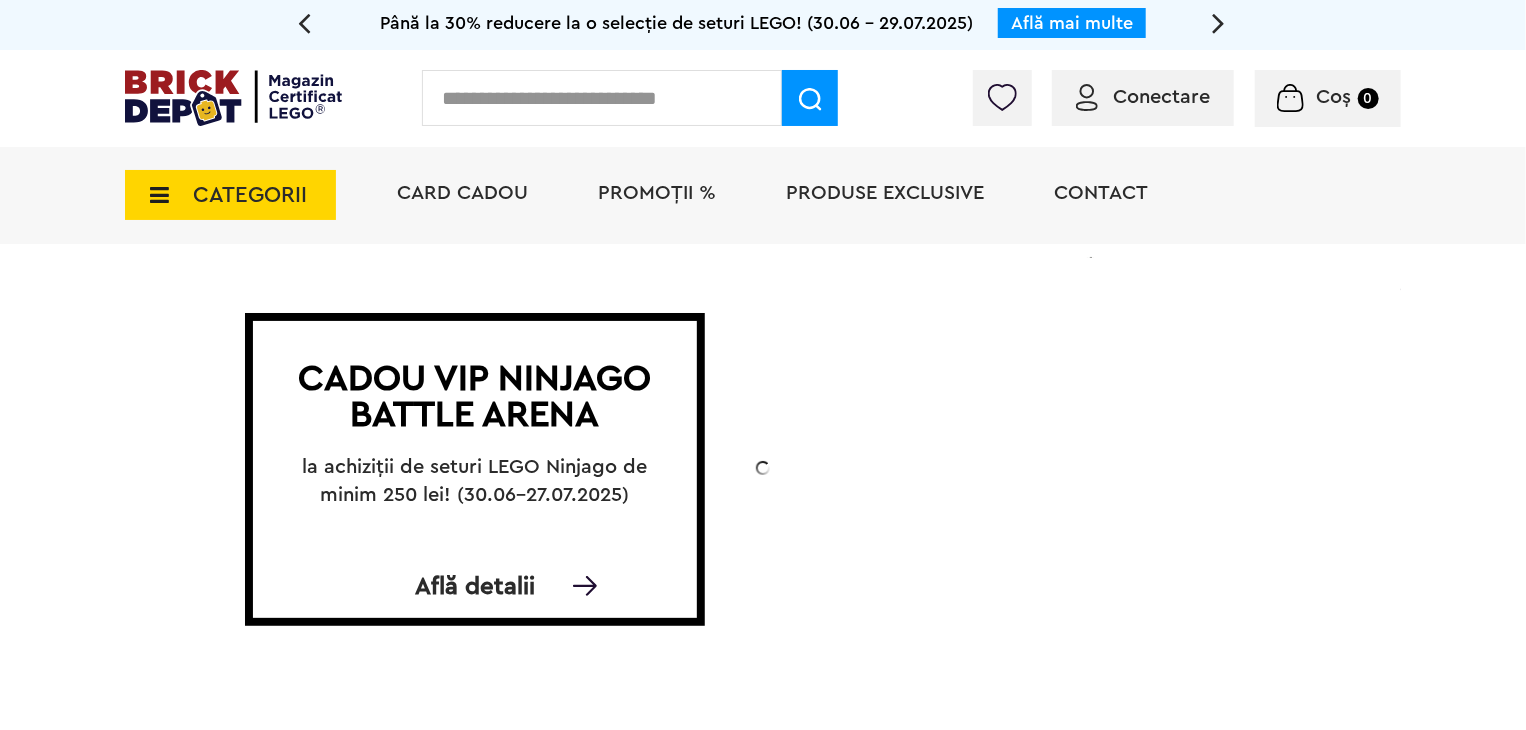 click on "CATEGORII" at bounding box center (250, 195) 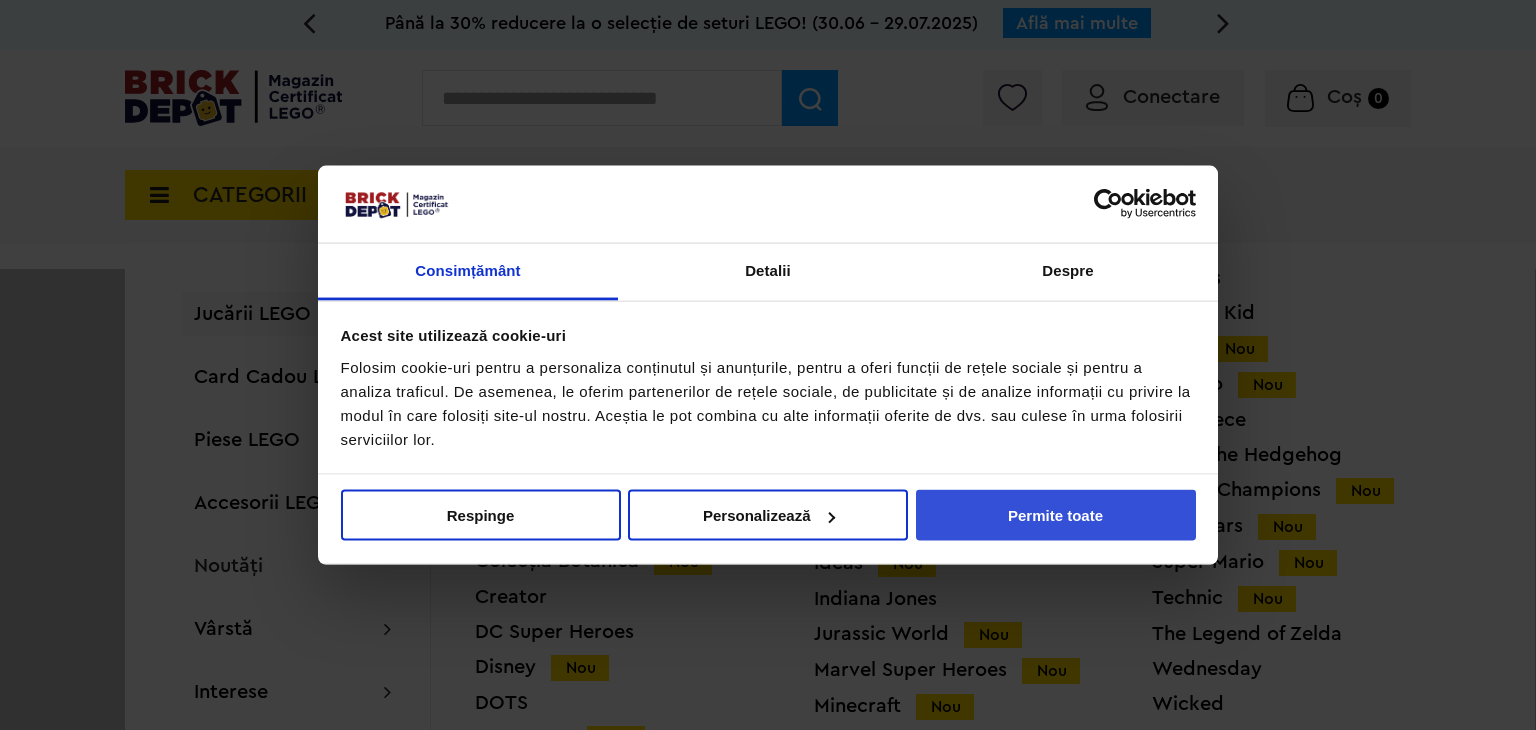 click on "Permite toate" at bounding box center (1056, 515) 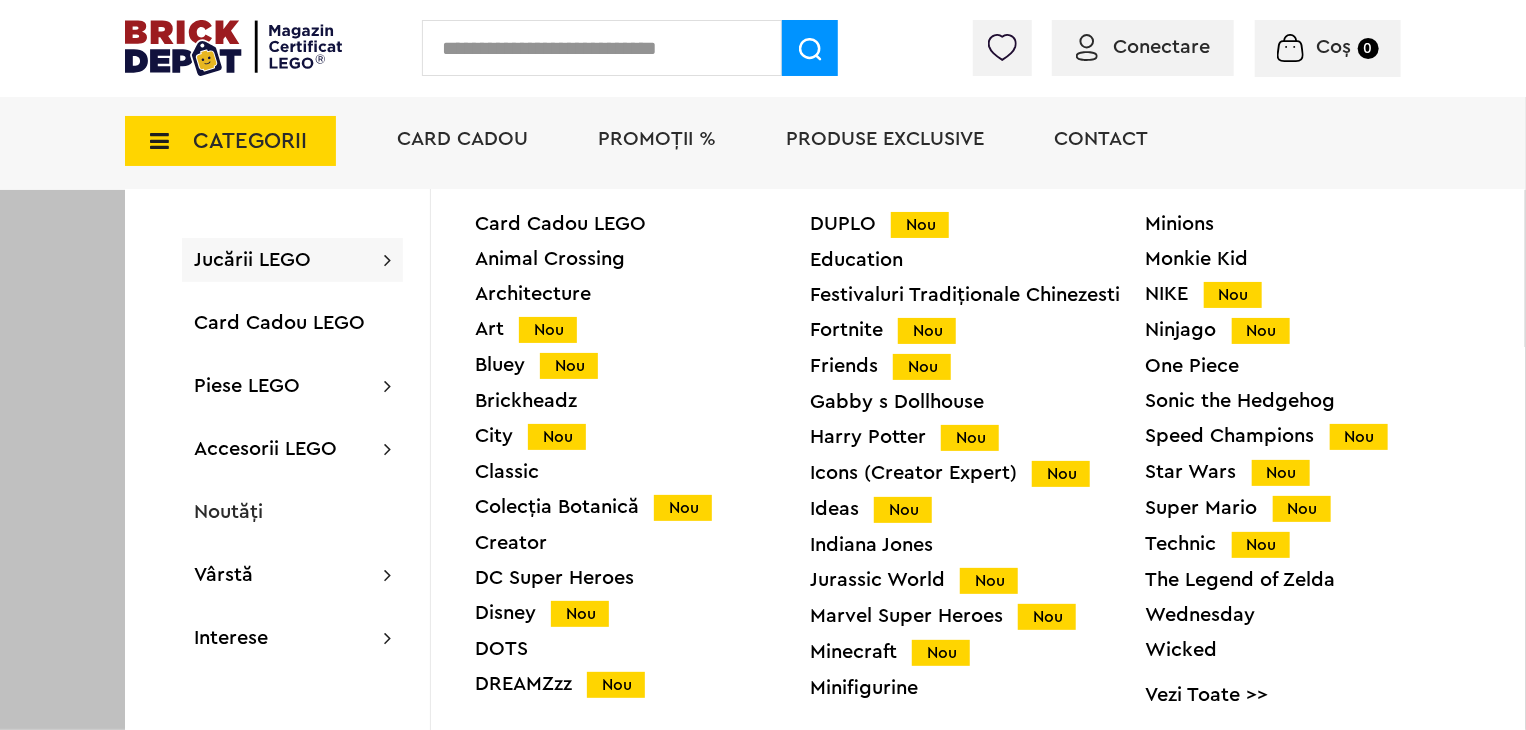 scroll, scrollTop: 500, scrollLeft: 0, axis: vertical 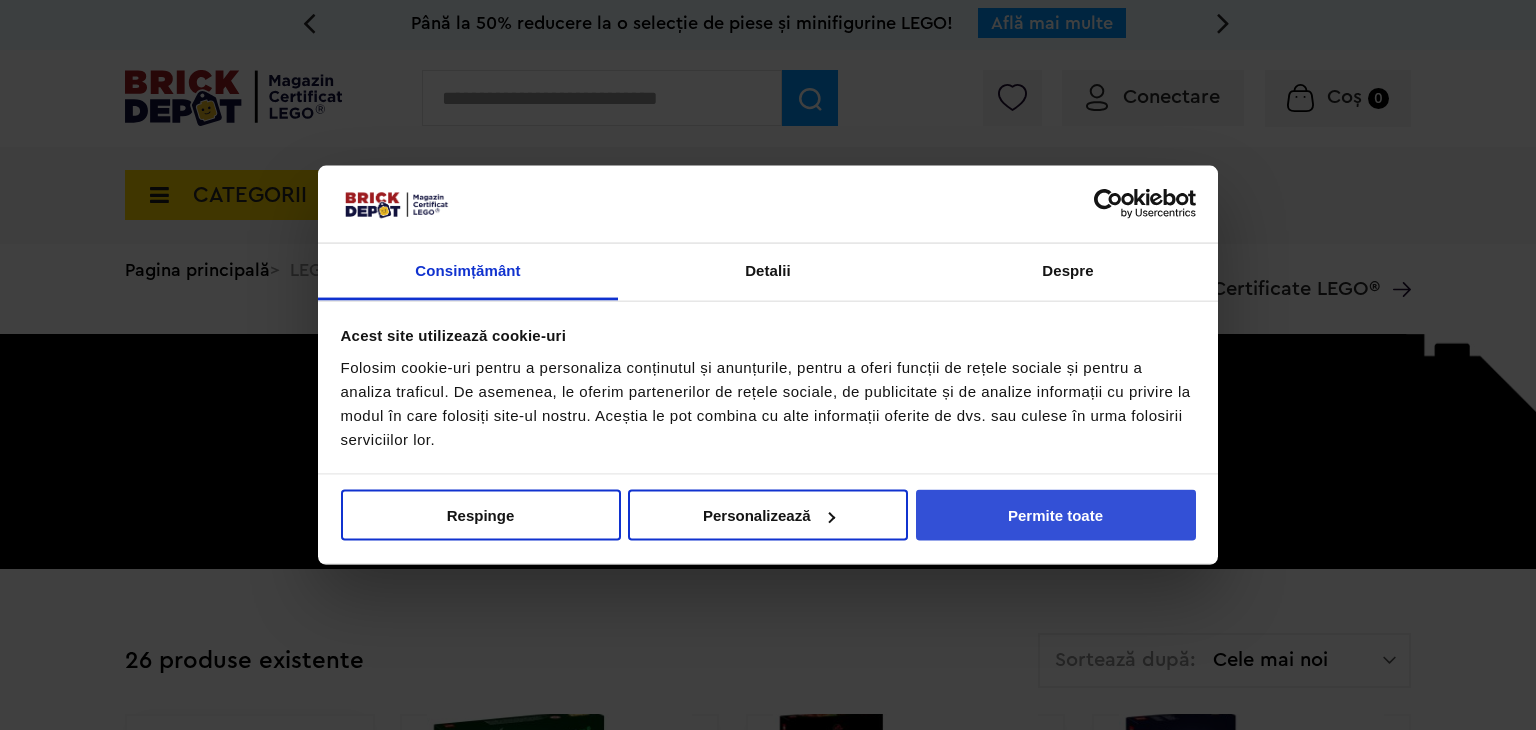 click on "Permite toate" at bounding box center [1056, 515] 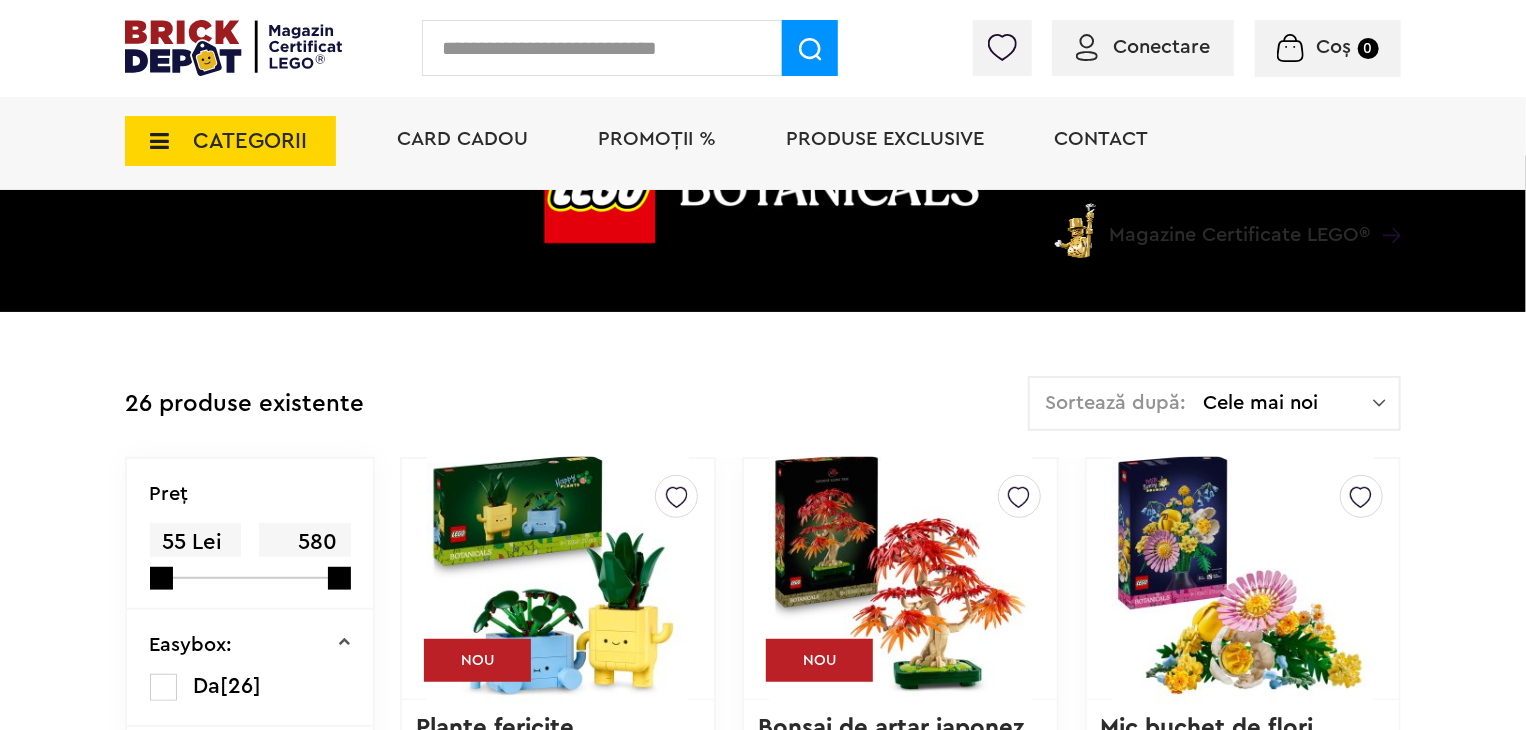 scroll, scrollTop: 300, scrollLeft: 0, axis: vertical 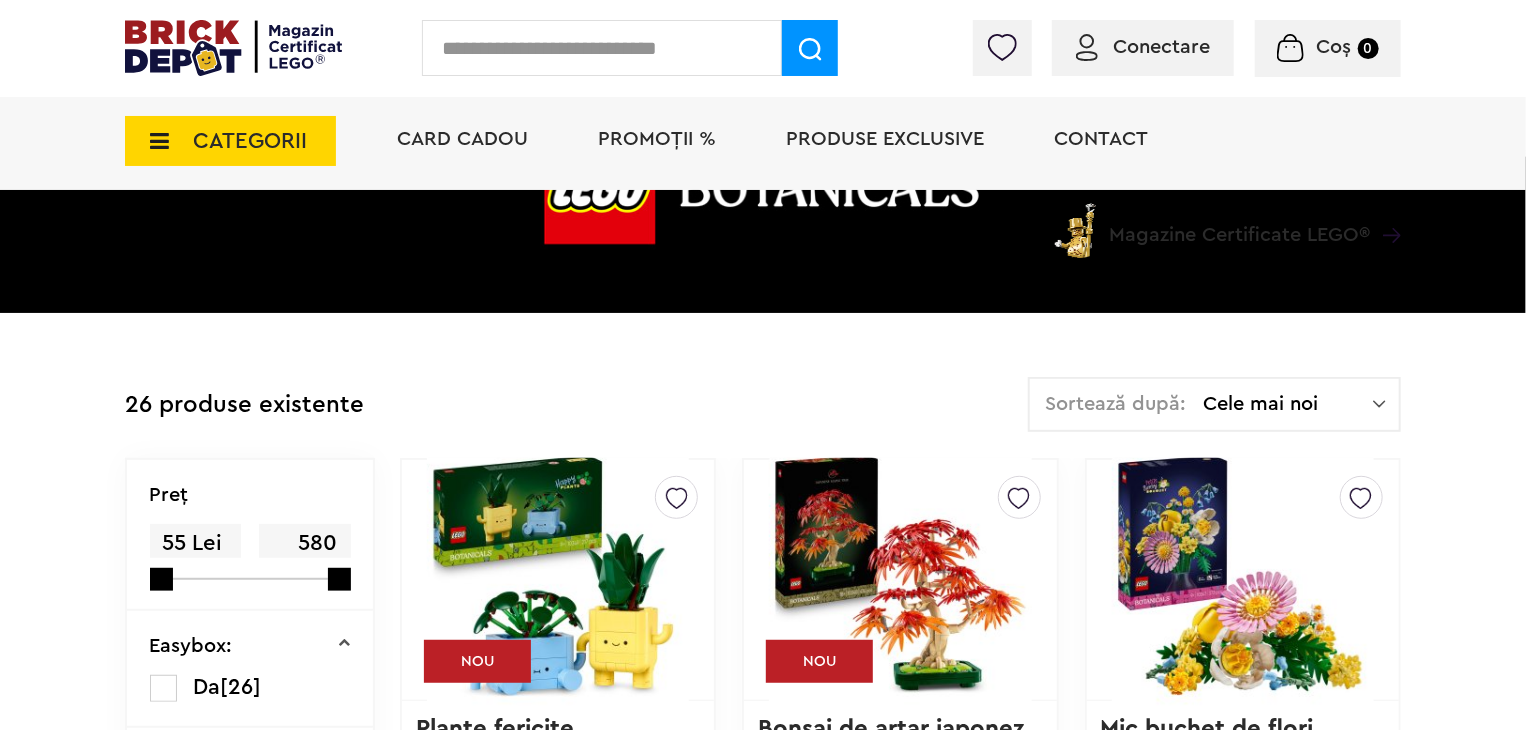 click on "Sortează după:
Cele mai noi
Cele mai noi
Cele mai vechi
Cele mai ieftine
Cele mai scumpe" at bounding box center (1214, 404) 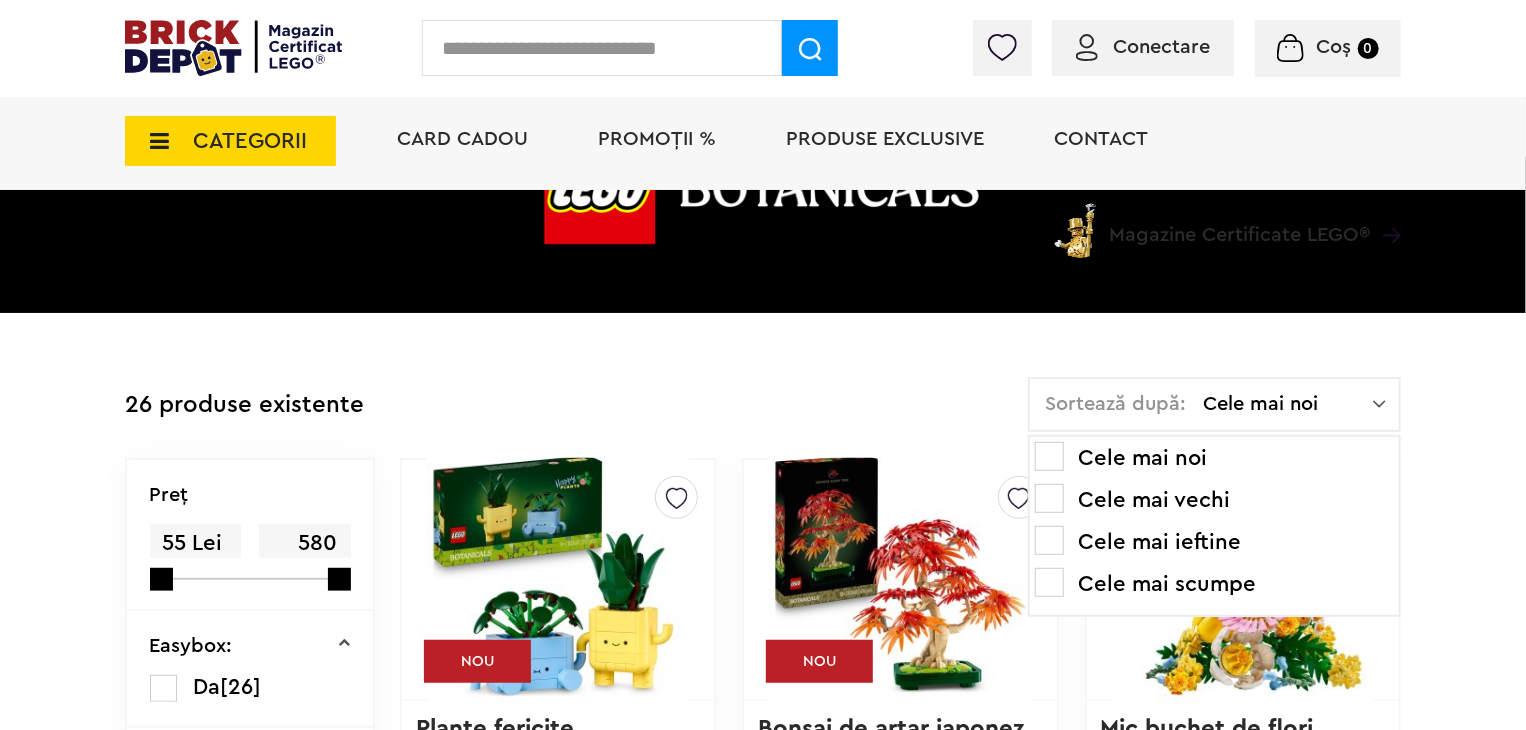 click on "Cele mai ieftine" at bounding box center [1214, 542] 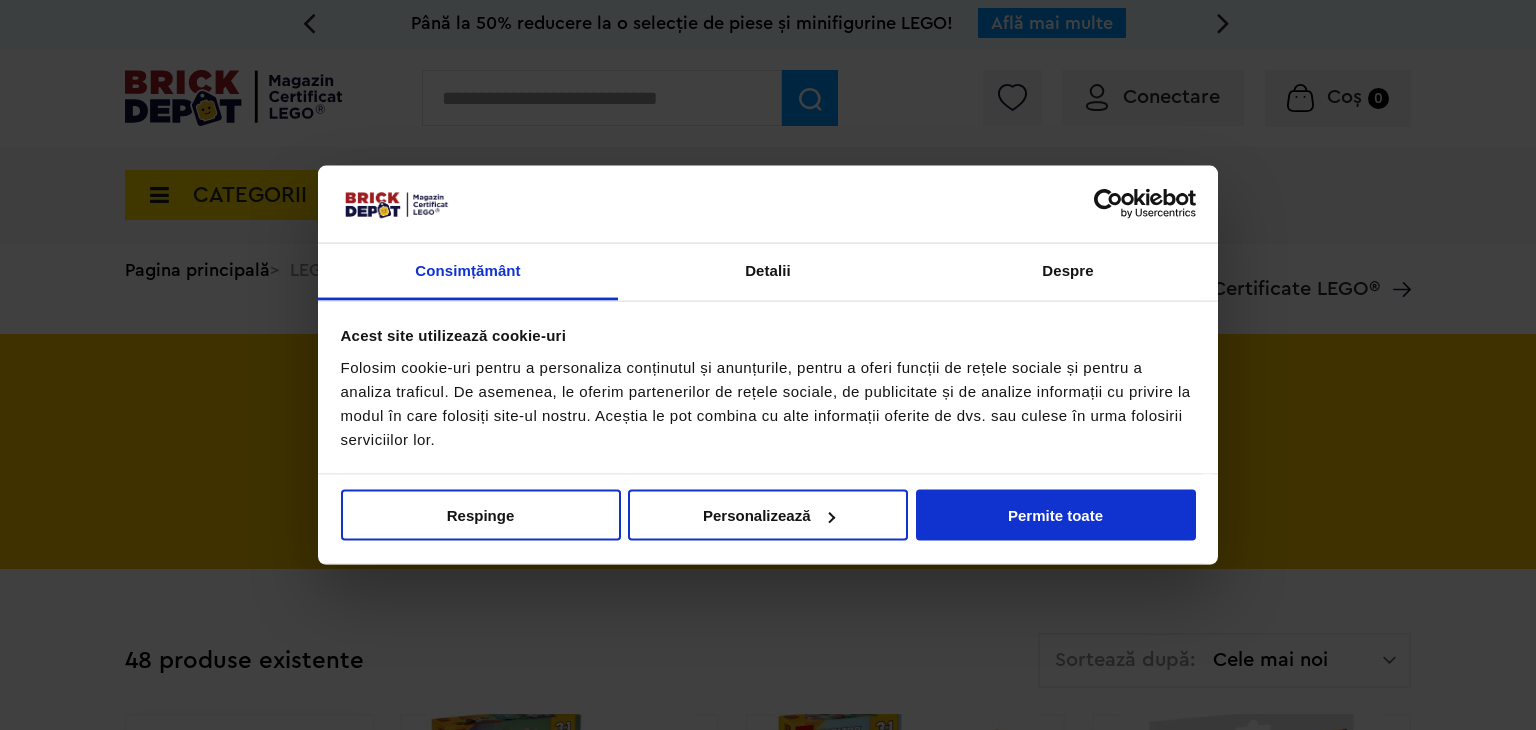 scroll, scrollTop: 0, scrollLeft: 0, axis: both 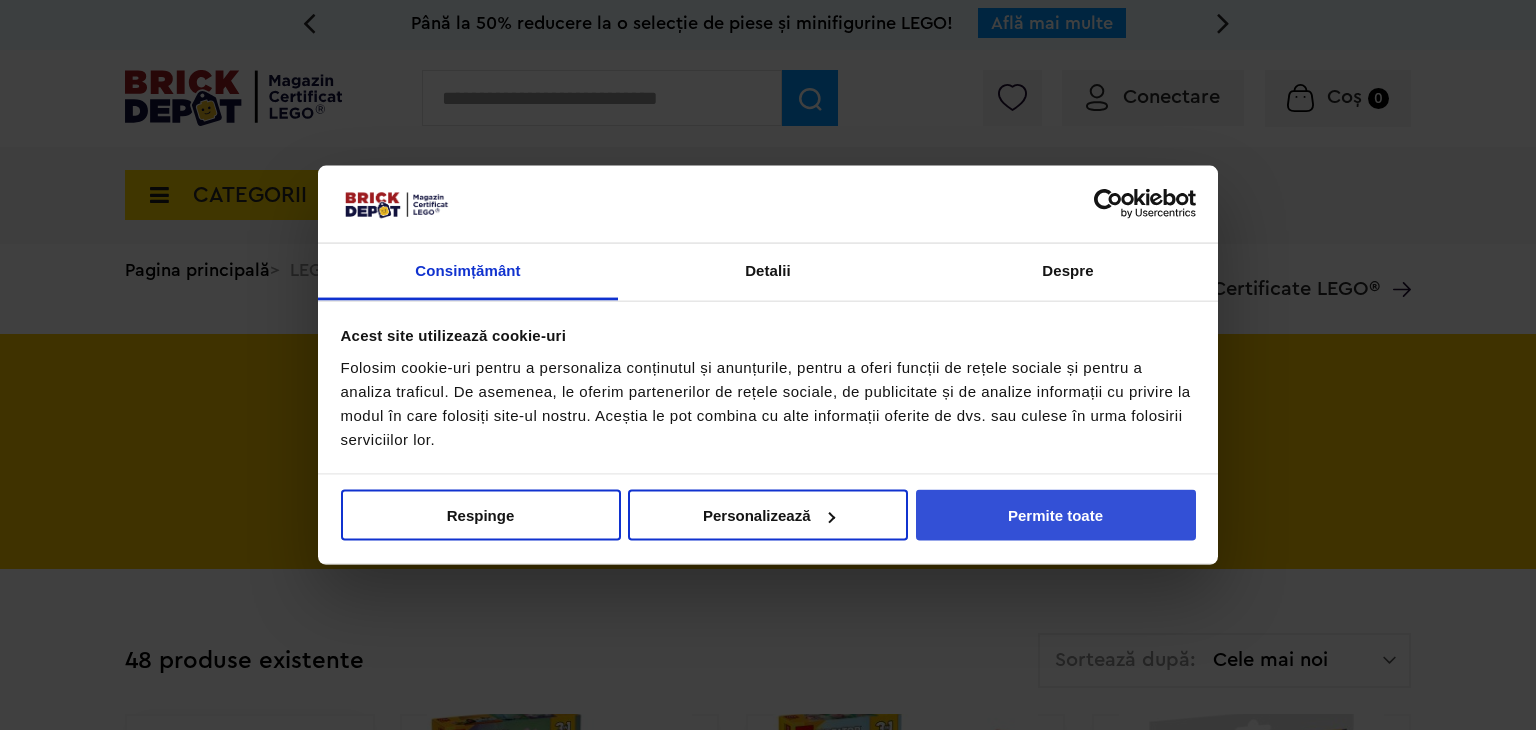 click on "Permite toate" at bounding box center (1056, 515) 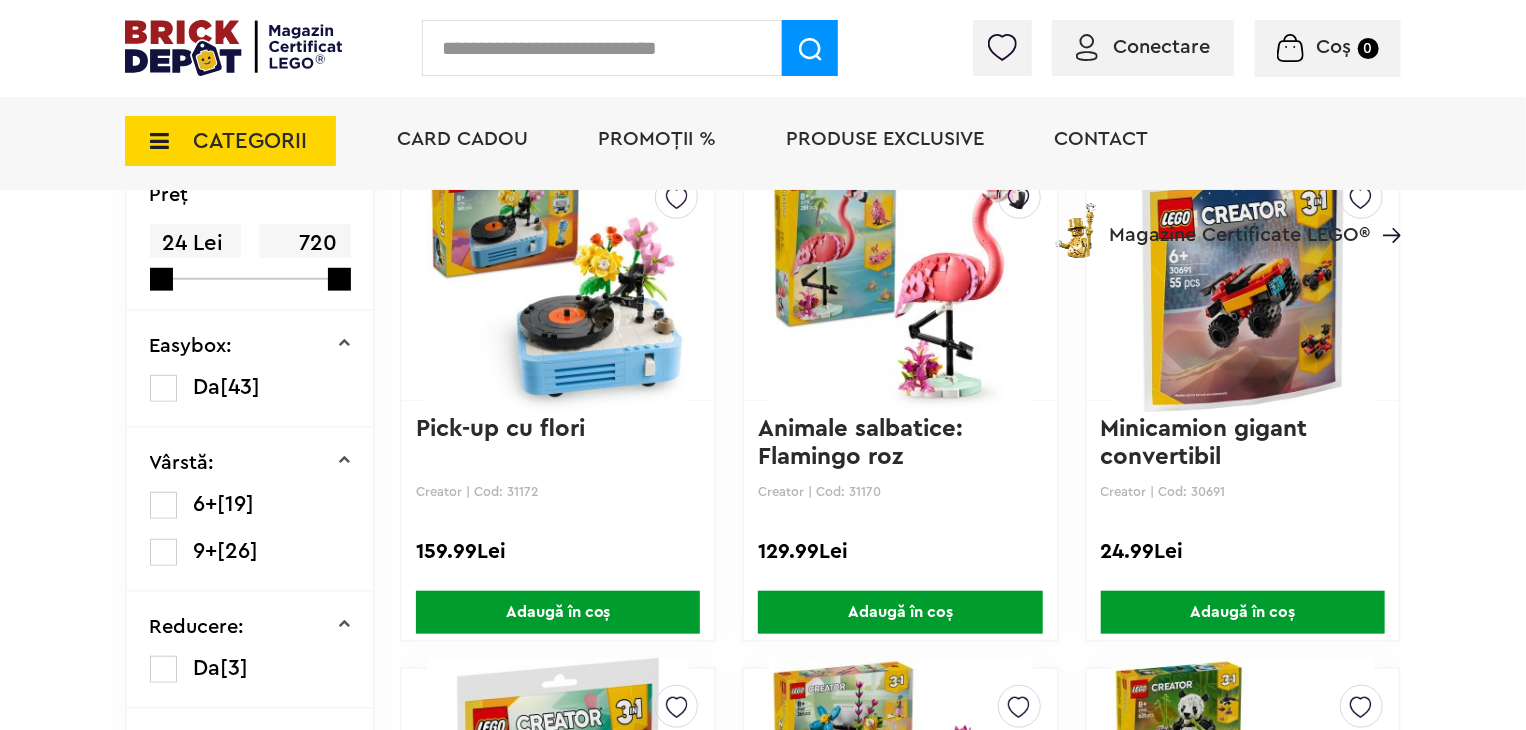 scroll, scrollTop: 400, scrollLeft: 0, axis: vertical 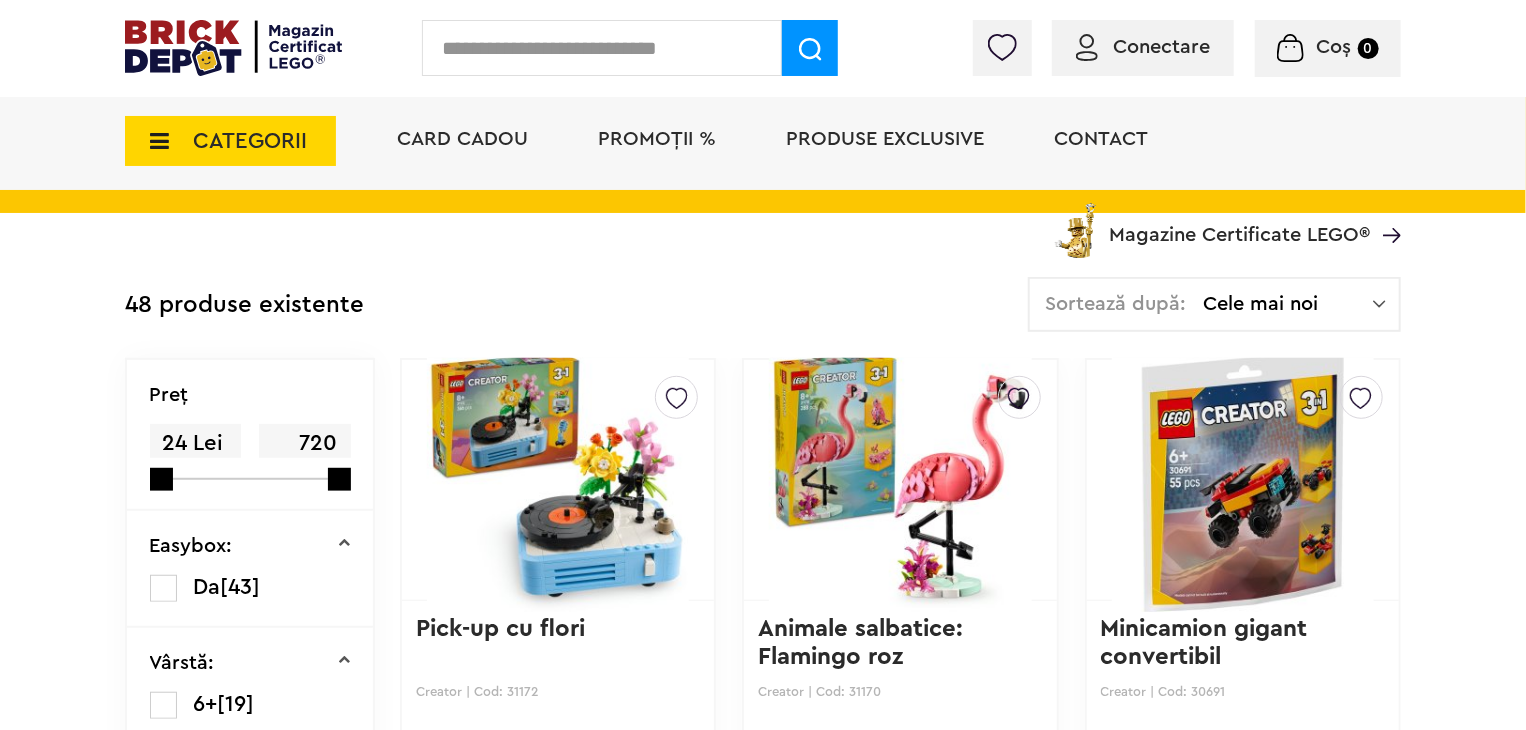 click on "Sortează după:
Cele mai noi
Cele mai noi
Cele mai vechi
Cele mai ieftine
Cele mai scumpe" at bounding box center [1214, 304] 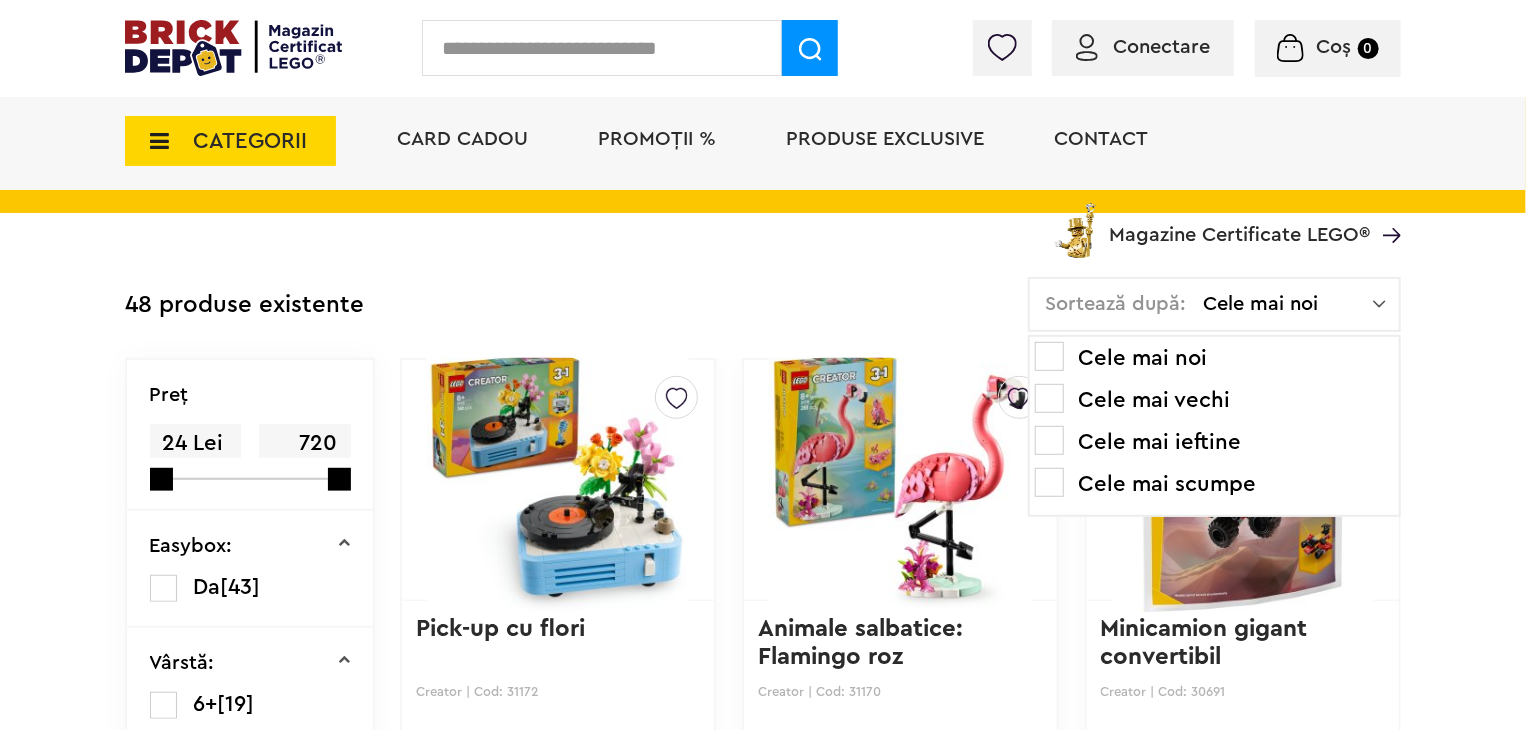 click on "Cele mai ieftine" at bounding box center [1214, 442] 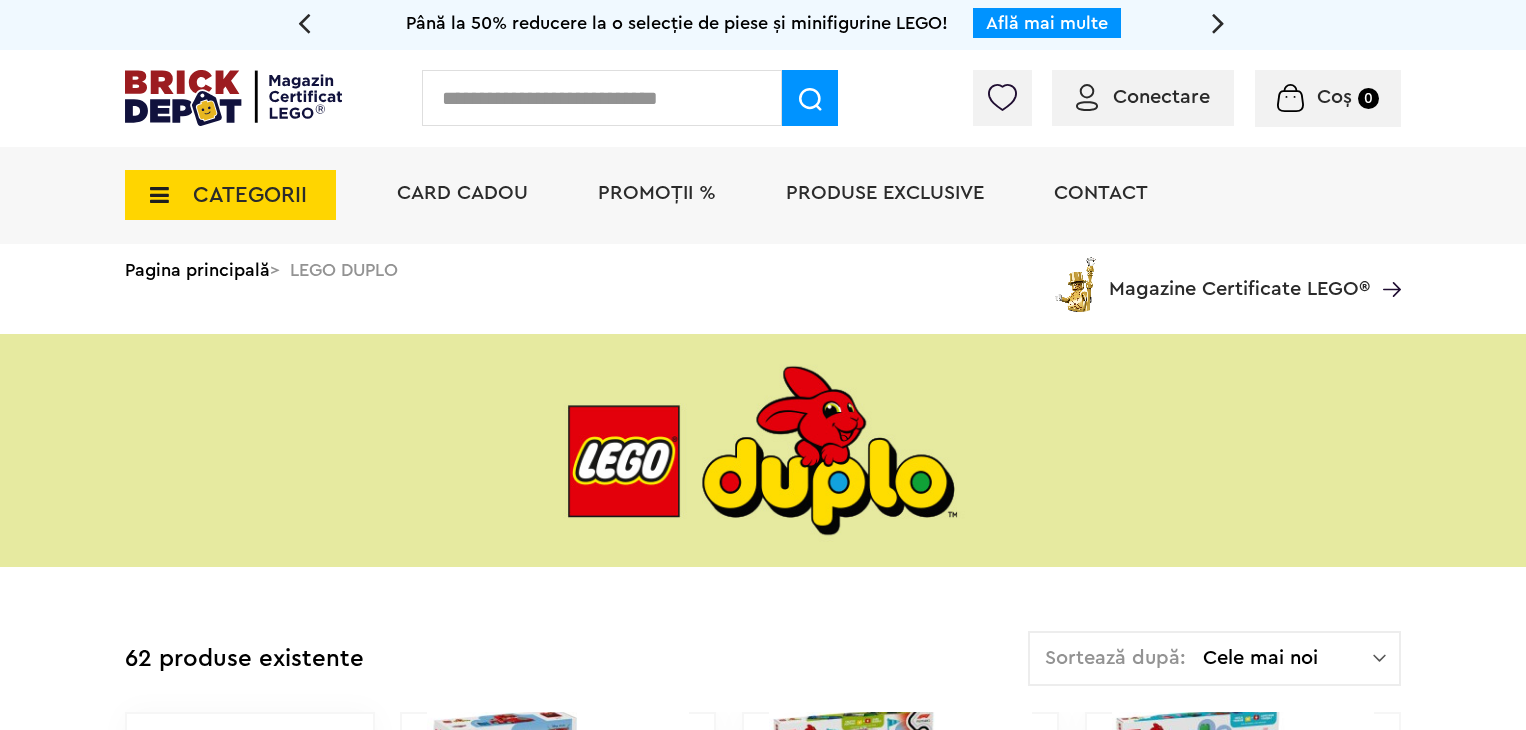 scroll, scrollTop: 0, scrollLeft: 0, axis: both 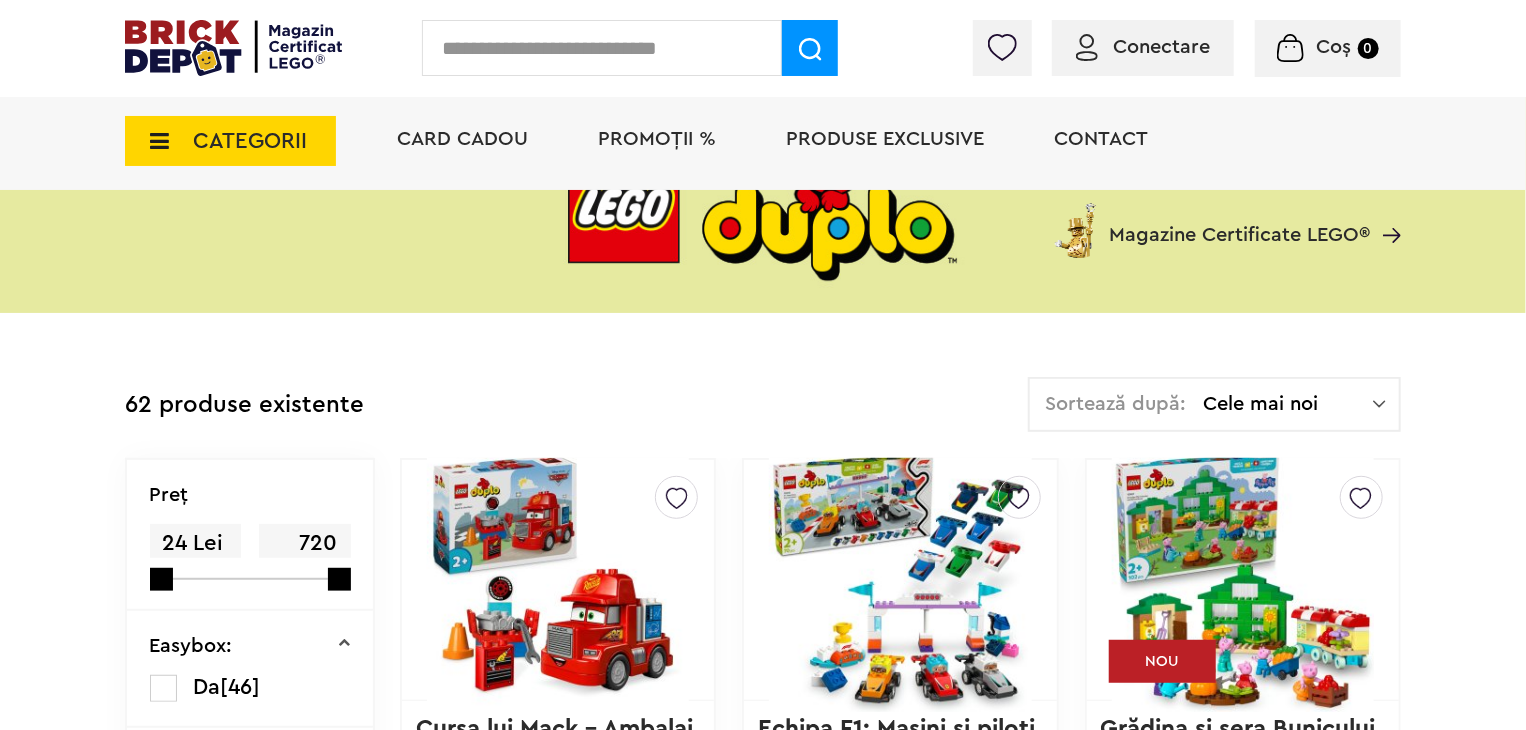 click on "Sortează după:
Cele mai noi
Cele mai noi
Cele mai vechi
Cele mai ieftine
Cele mai scumpe" at bounding box center (1214, 404) 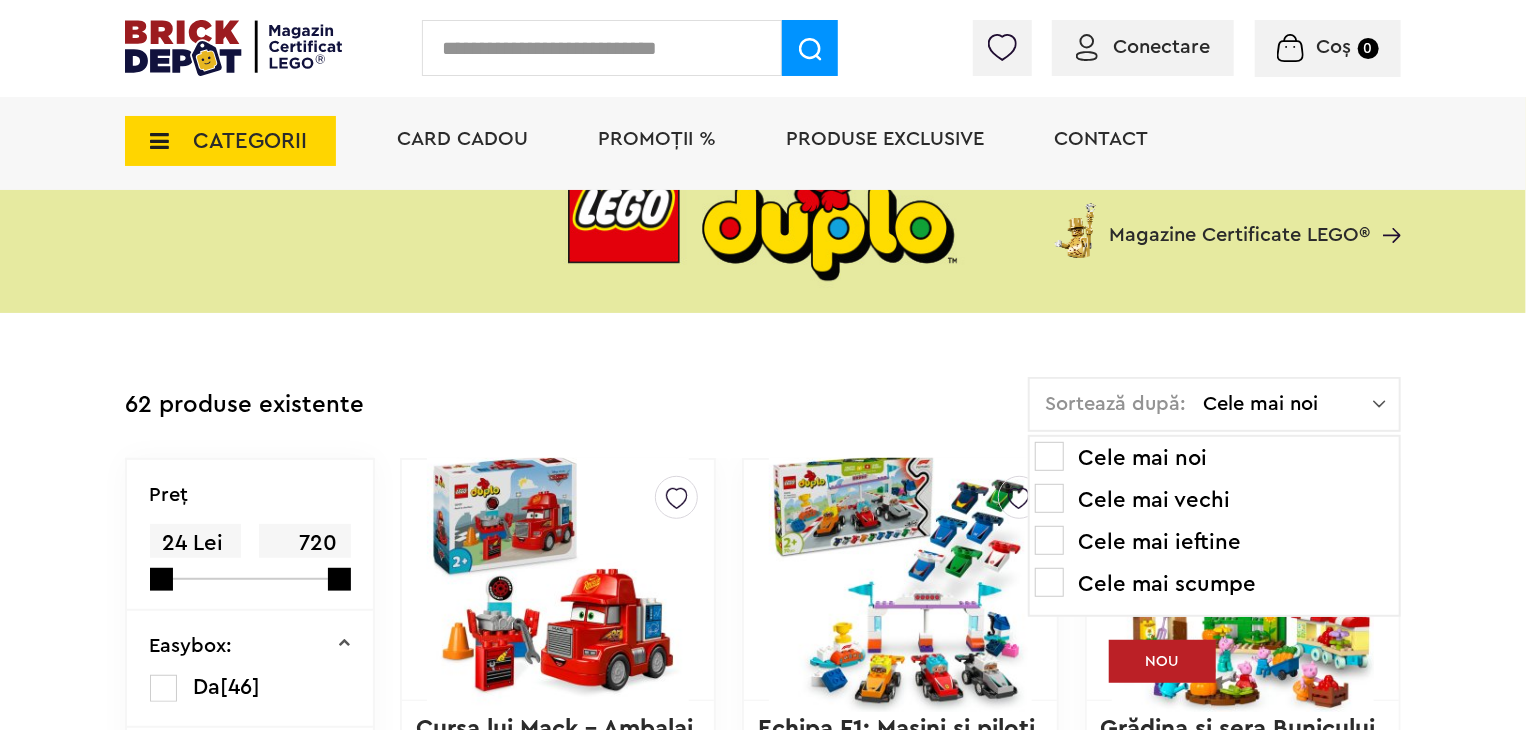 click on "Cele mai ieftine" at bounding box center (1214, 542) 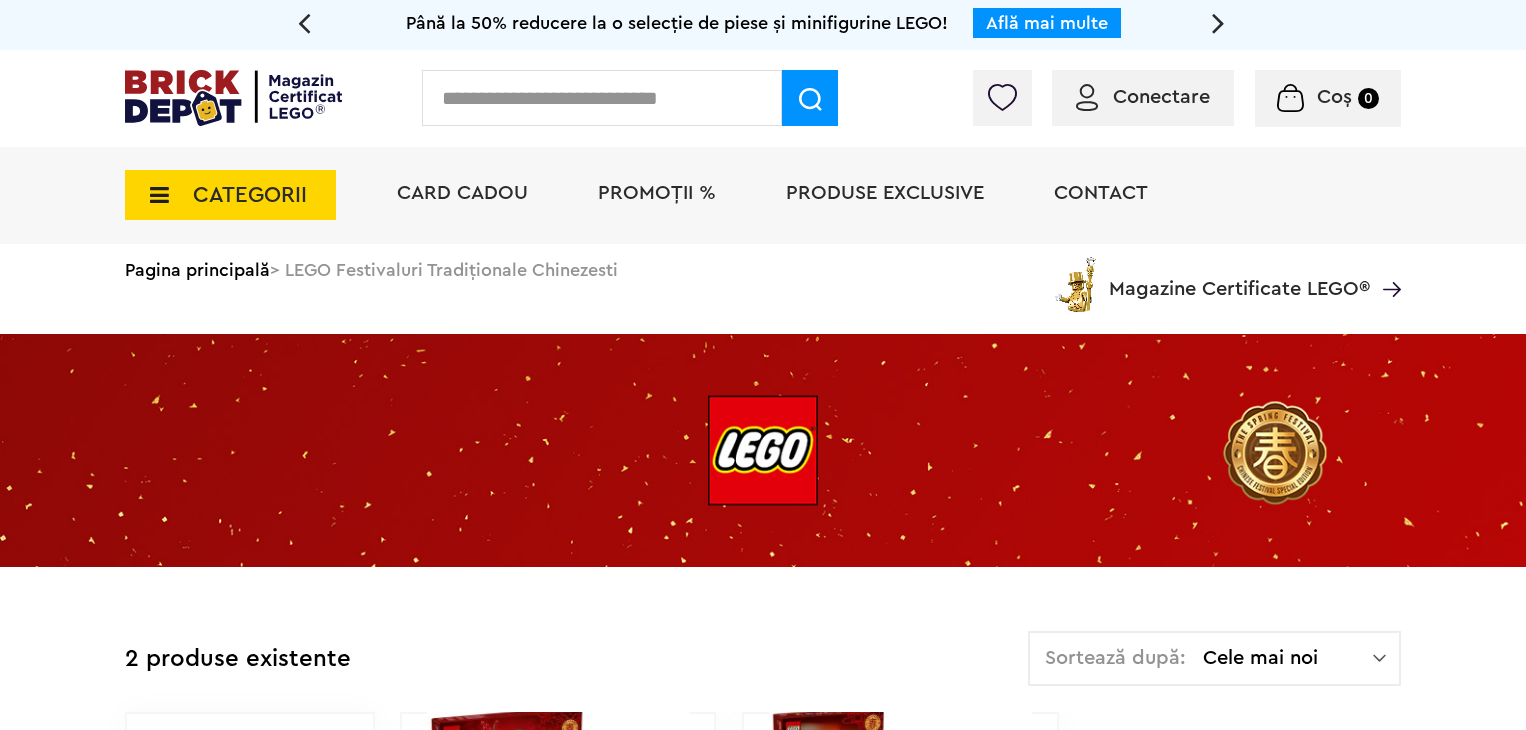 scroll, scrollTop: 0, scrollLeft: 0, axis: both 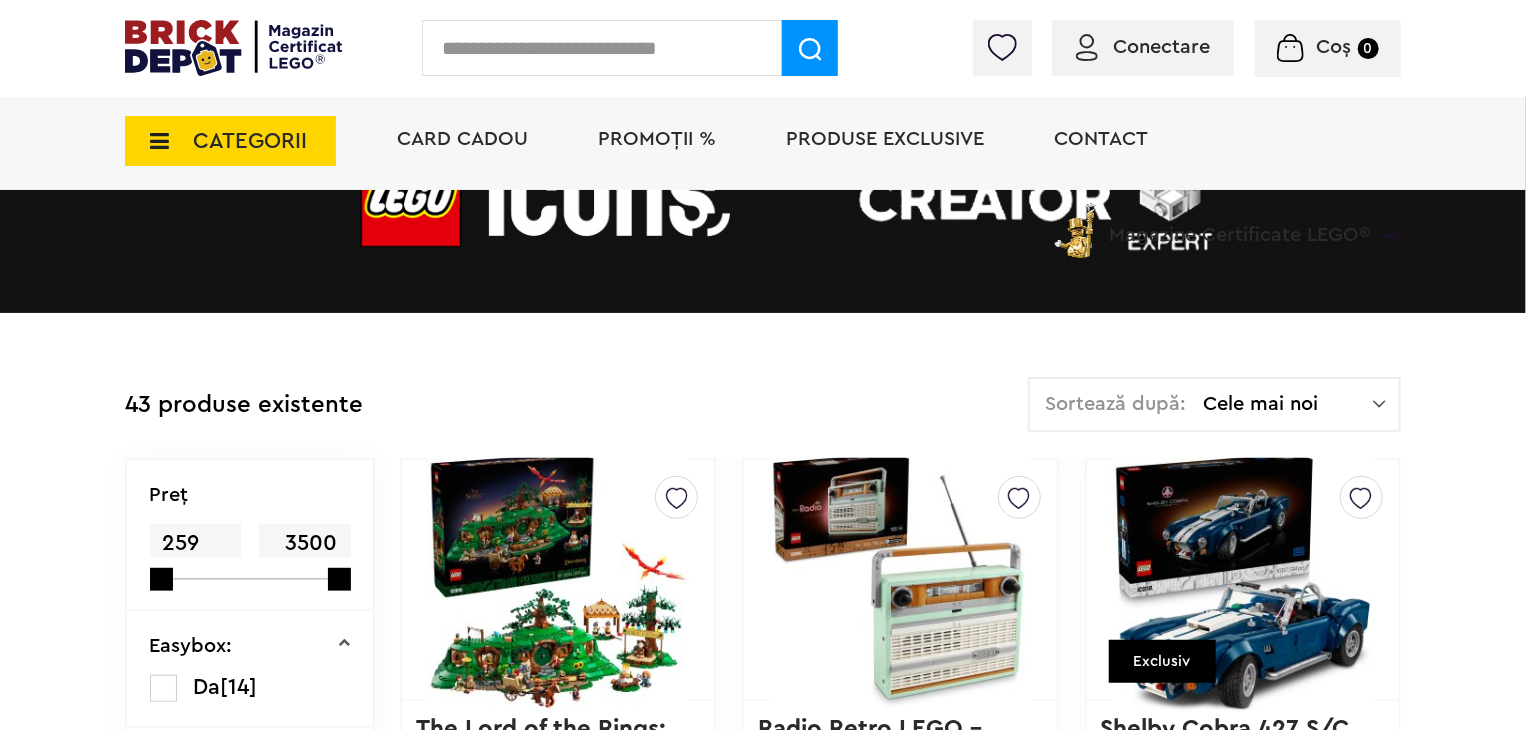 click on "Sortează după:
Cele mai noi
Cele mai noi
Cele mai vechi
Cele mai ieftine
Cele mai scumpe" at bounding box center [1214, 404] 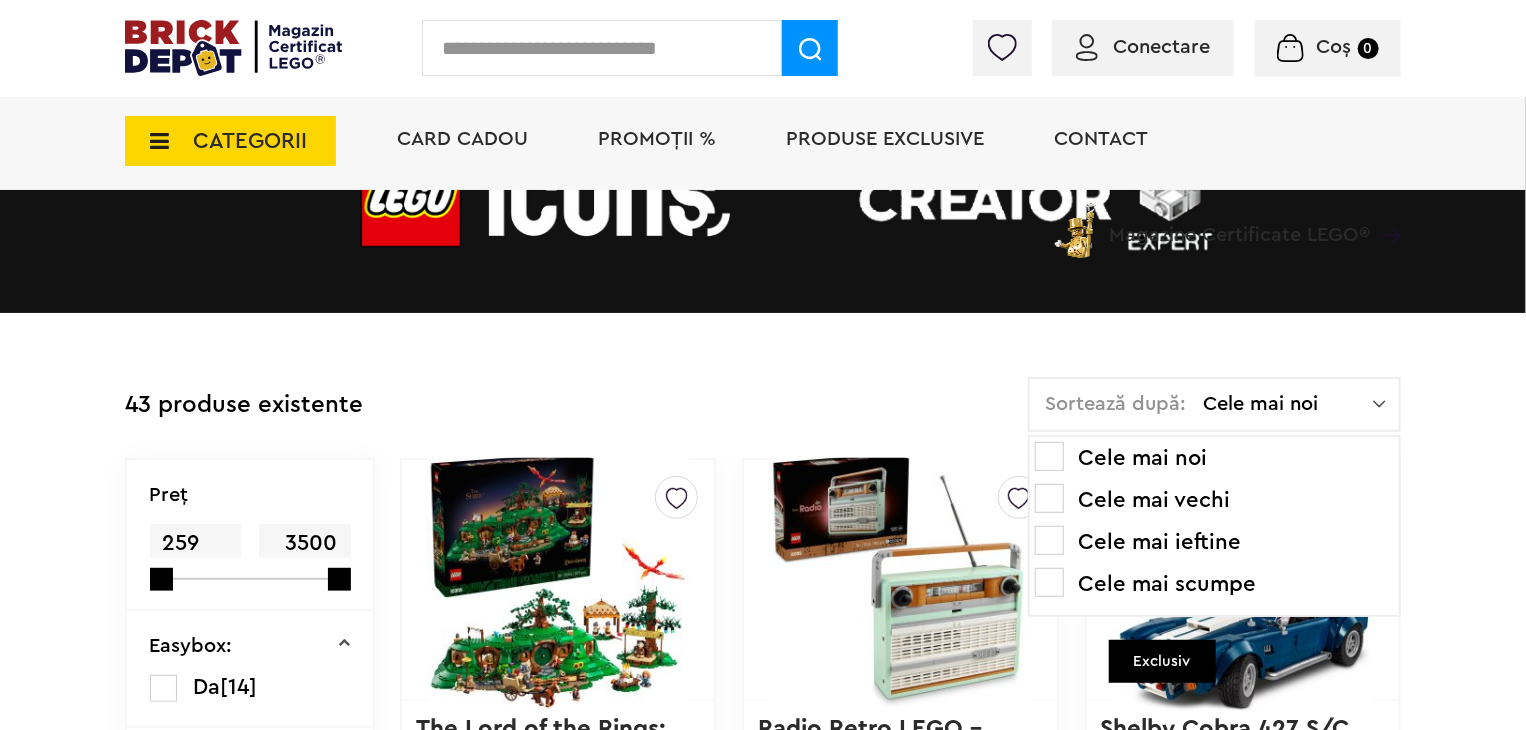 click on "Cele mai ieftine" at bounding box center (1214, 542) 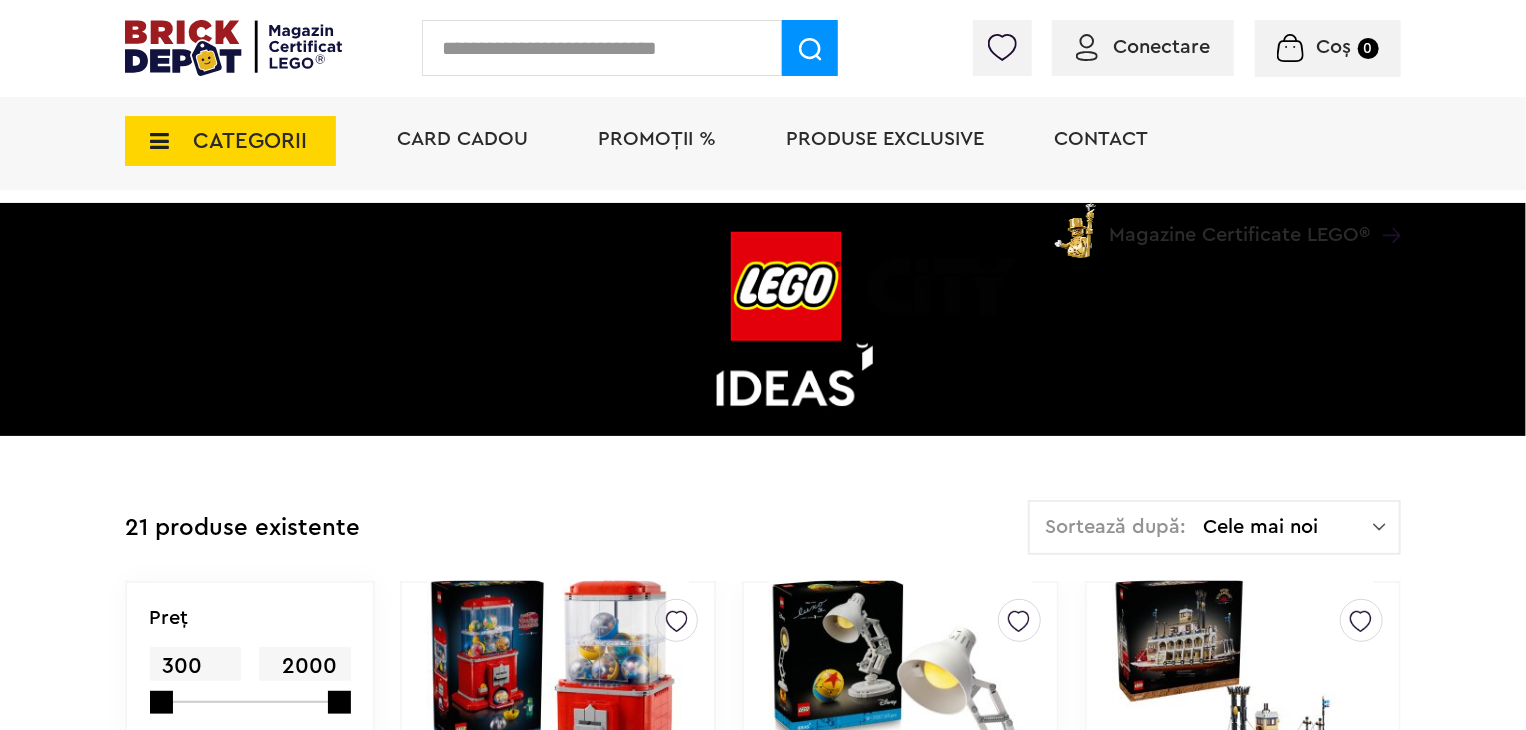 scroll, scrollTop: 300, scrollLeft: 0, axis: vertical 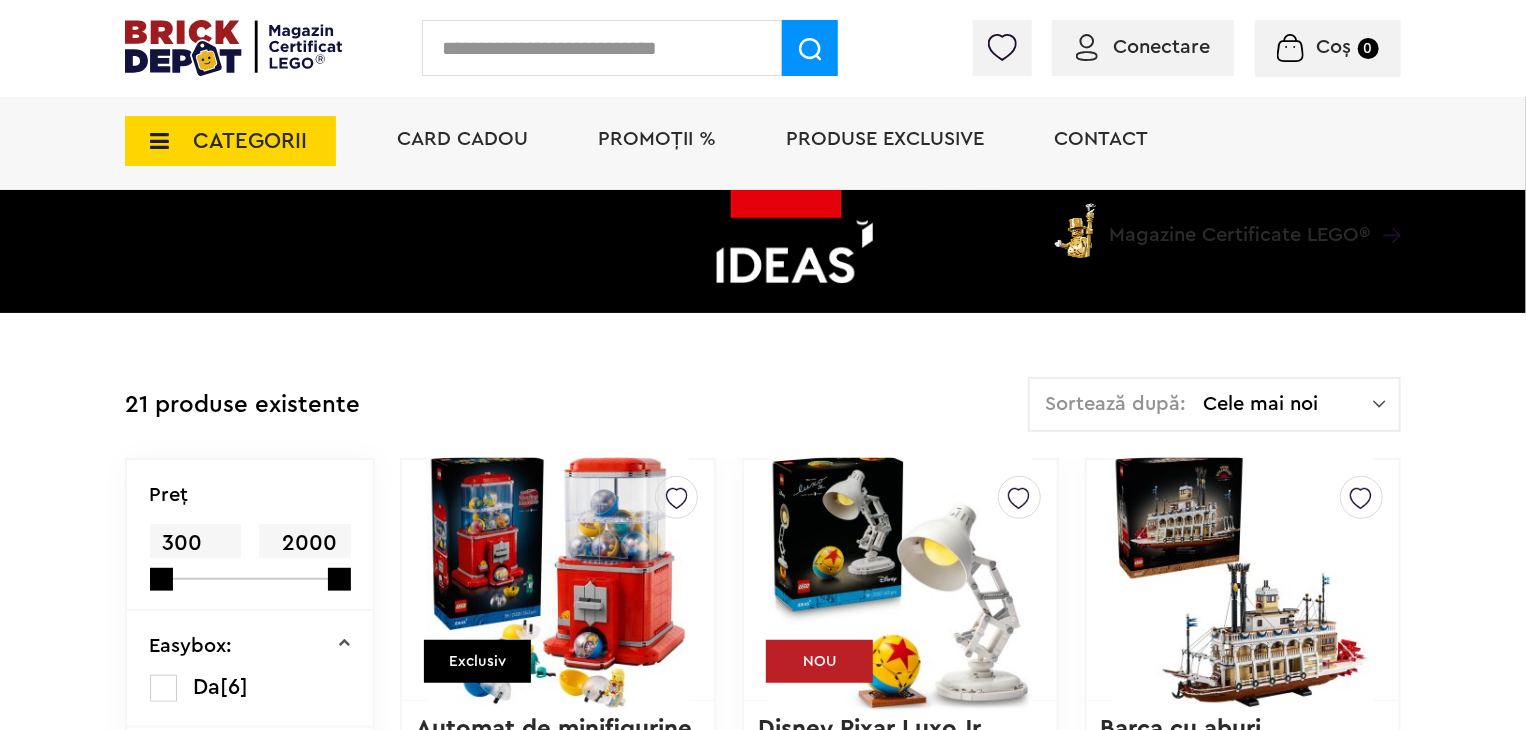 click on "Cele mai noi" at bounding box center (1288, 404) 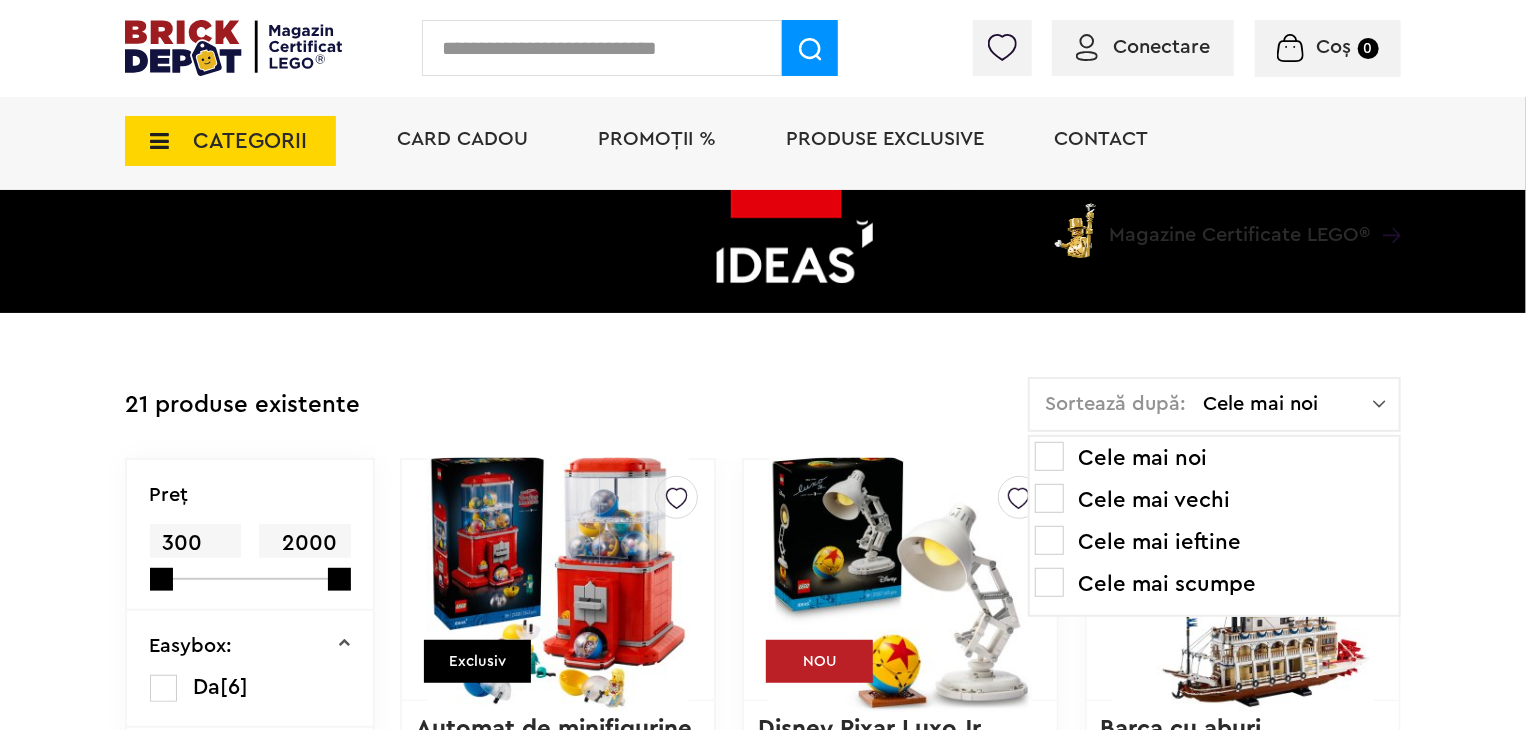 scroll, scrollTop: 0, scrollLeft: 0, axis: both 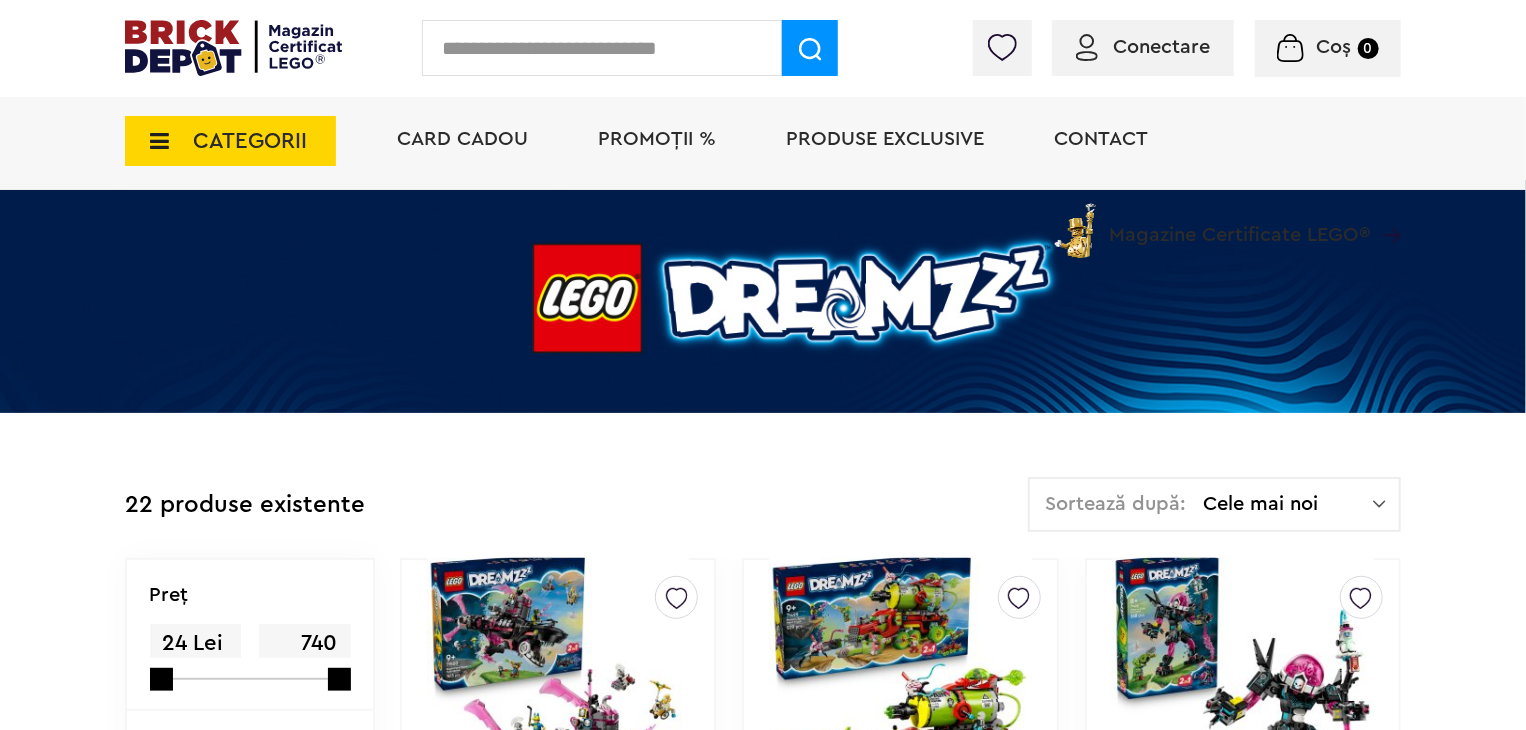 click on "Sortează după:
Cele mai noi
Cele mai noi
Cele mai vechi
Cele mai ieftine
Cele mai scumpe" at bounding box center (1214, 504) 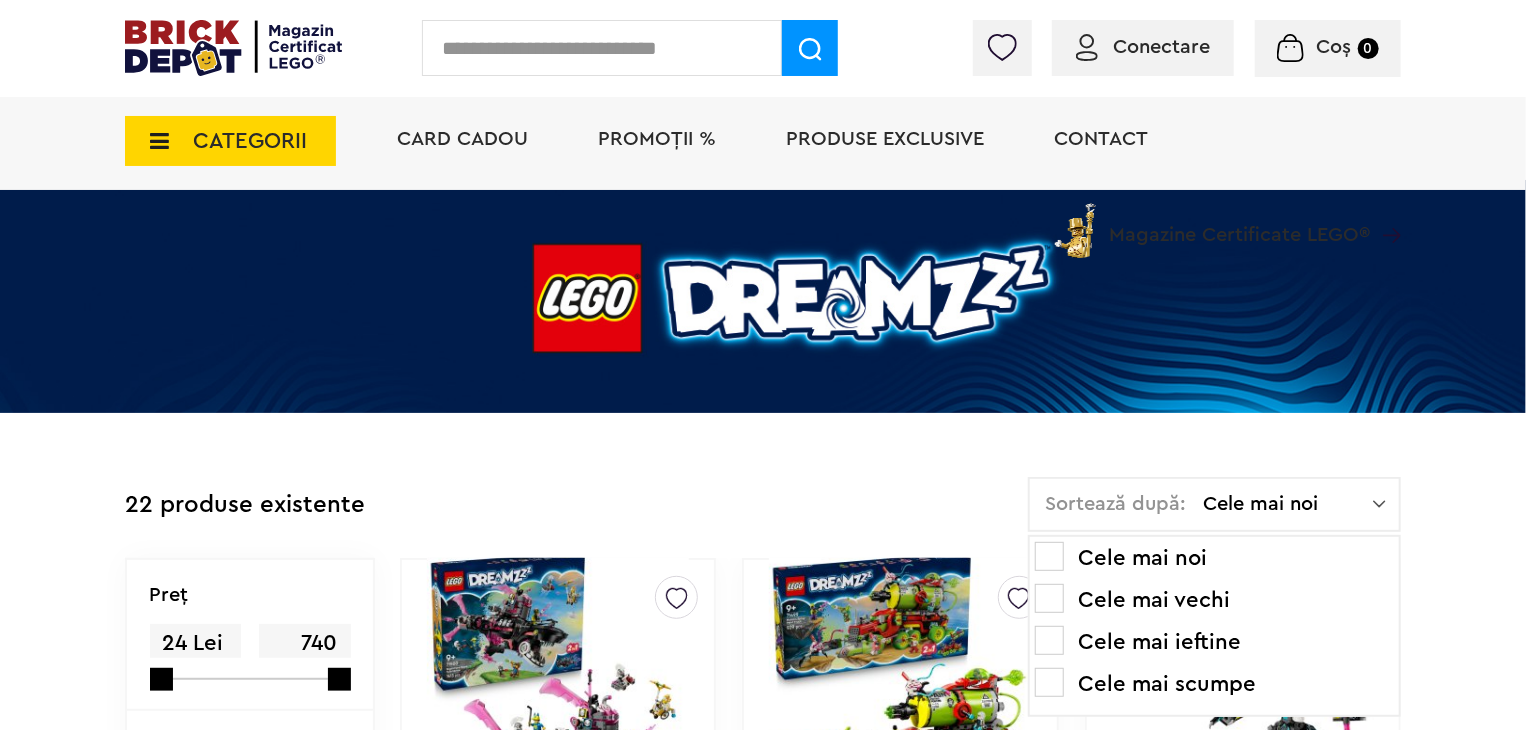 click on "Cele mai ieftine" at bounding box center [1214, 642] 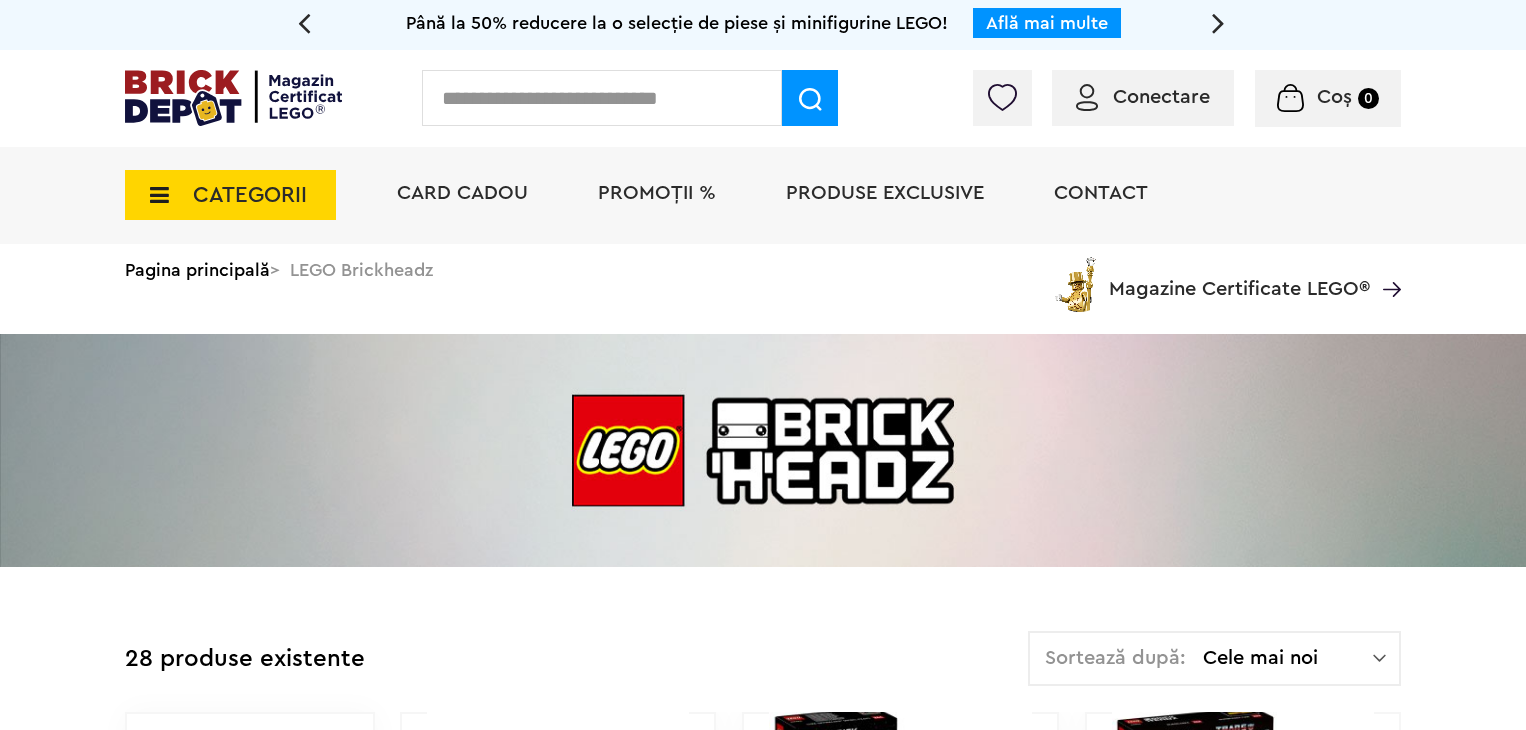 scroll, scrollTop: 0, scrollLeft: 0, axis: both 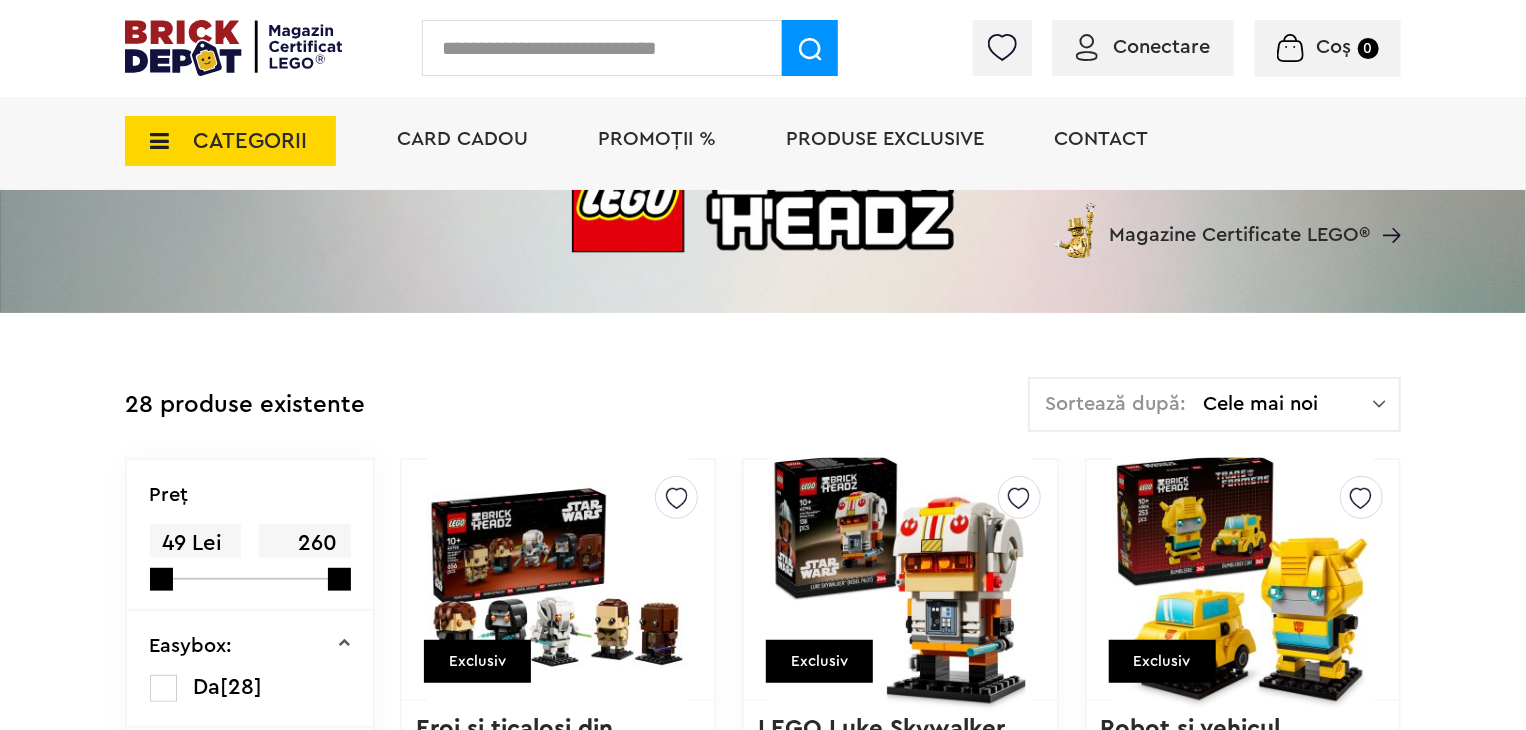 click on "28 produse existente
Sortează după:
Cele mai noi
Cele mai noi
Cele mai vechi
Cele mai ieftine
Cele mai scumpe" at bounding box center [763, 417] 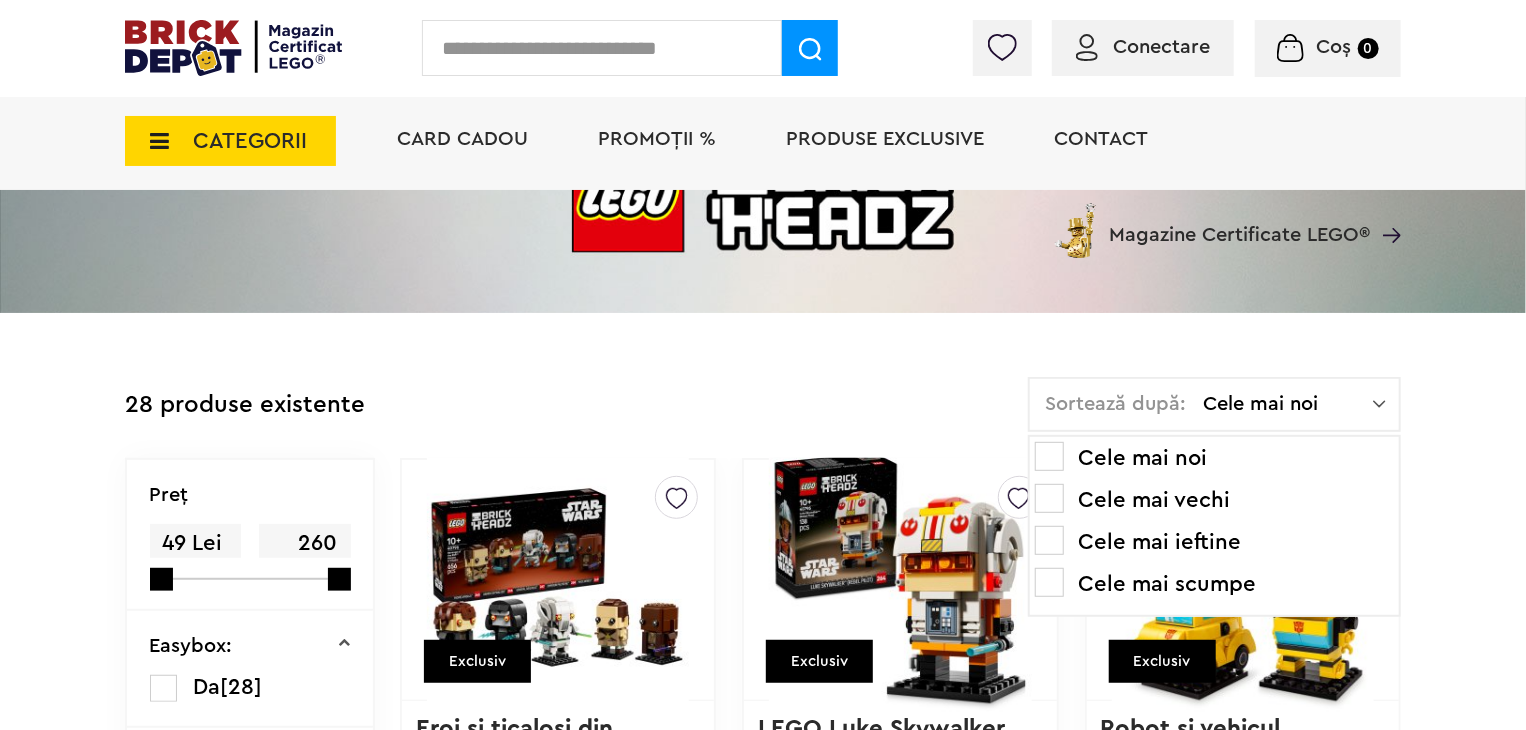 click on "Cele mai ieftine" at bounding box center [1214, 542] 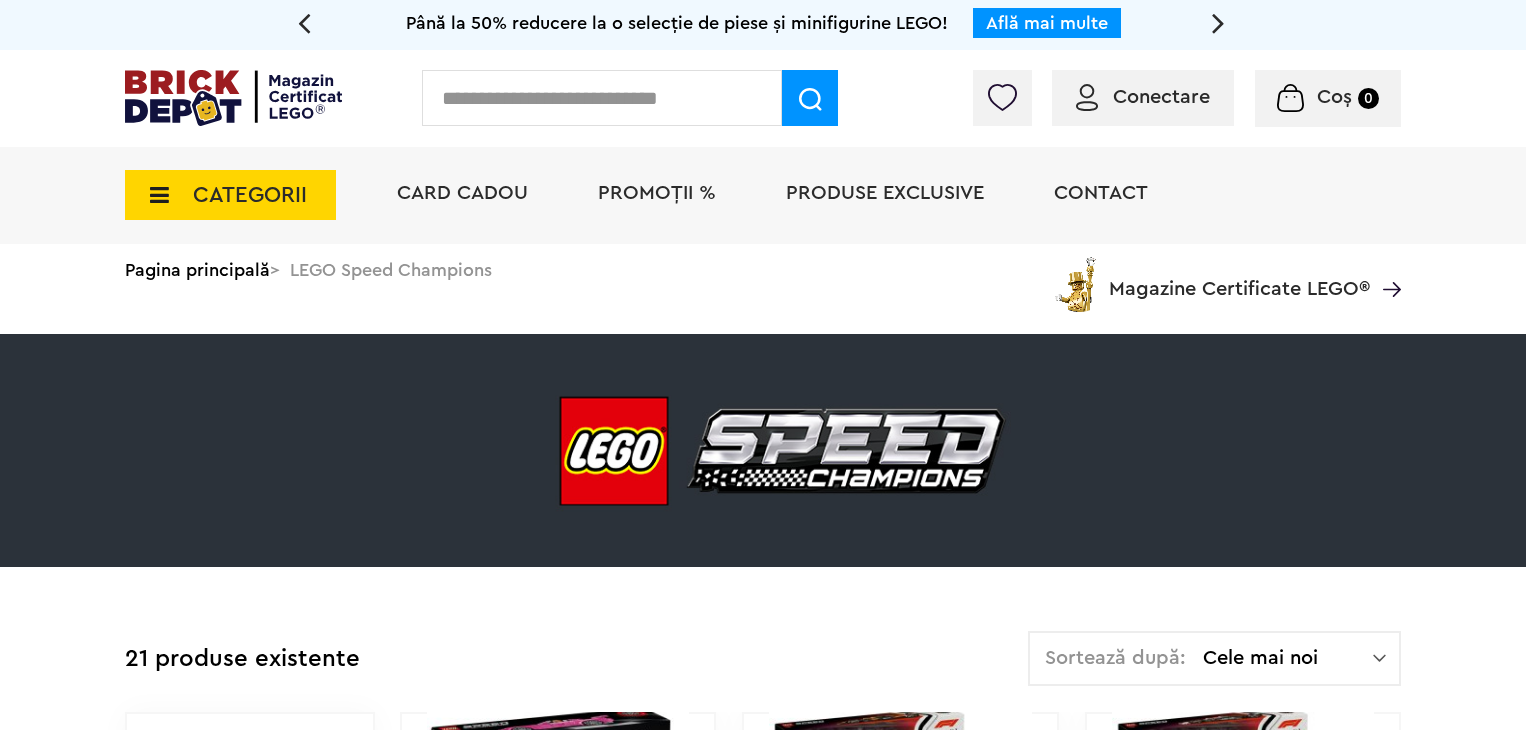 scroll, scrollTop: 0, scrollLeft: 0, axis: both 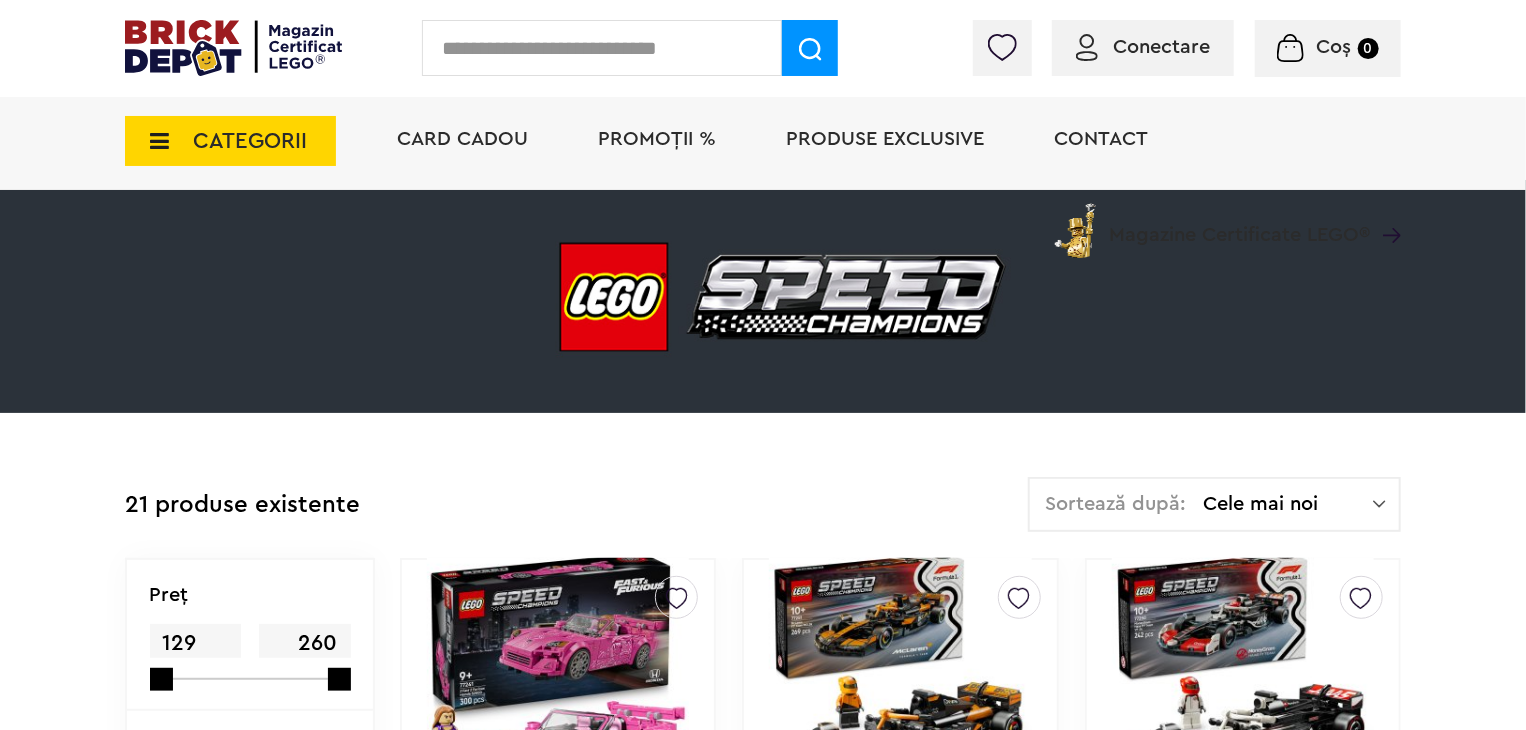 click on "Cele mai noi" at bounding box center (1288, 504) 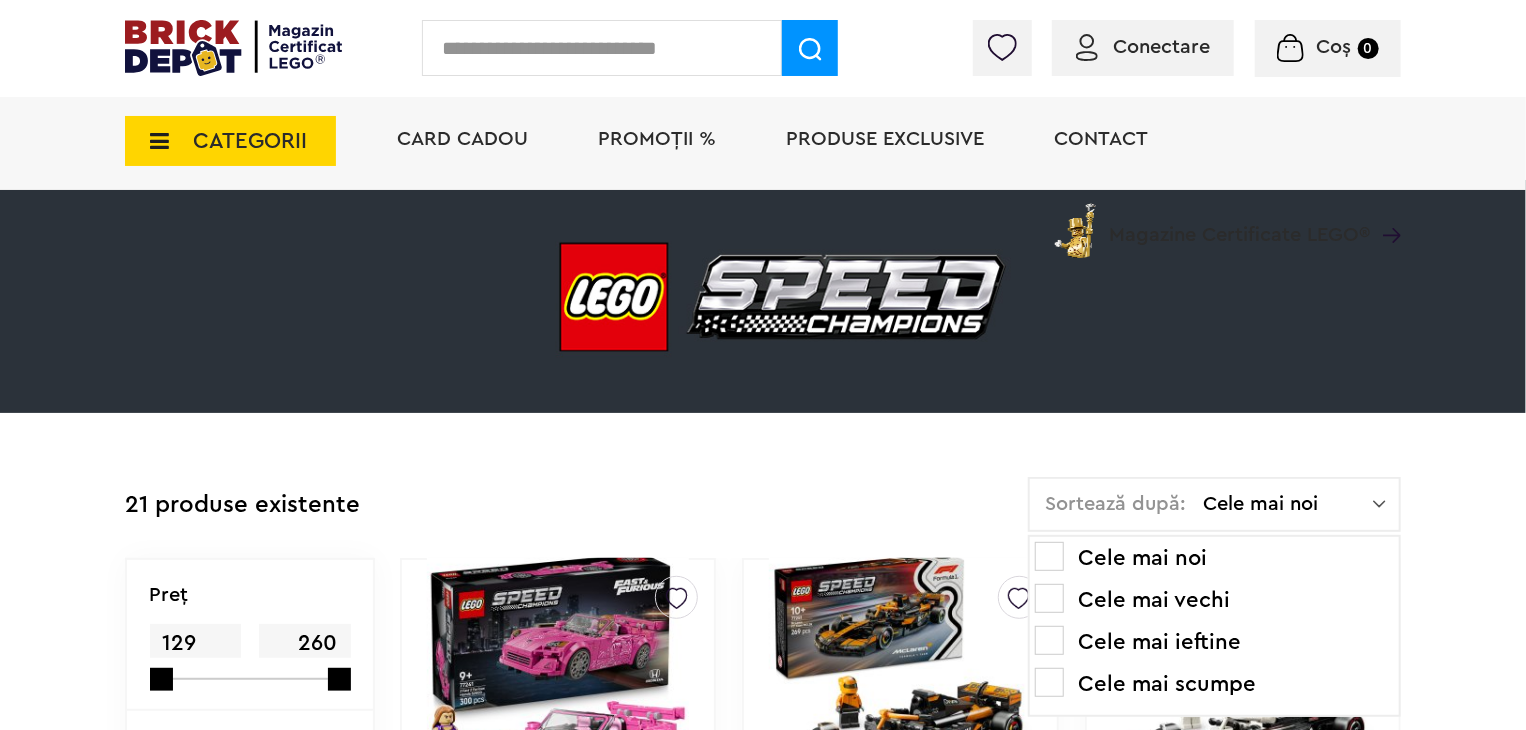 click on "Cele mai ieftine" at bounding box center (1214, 642) 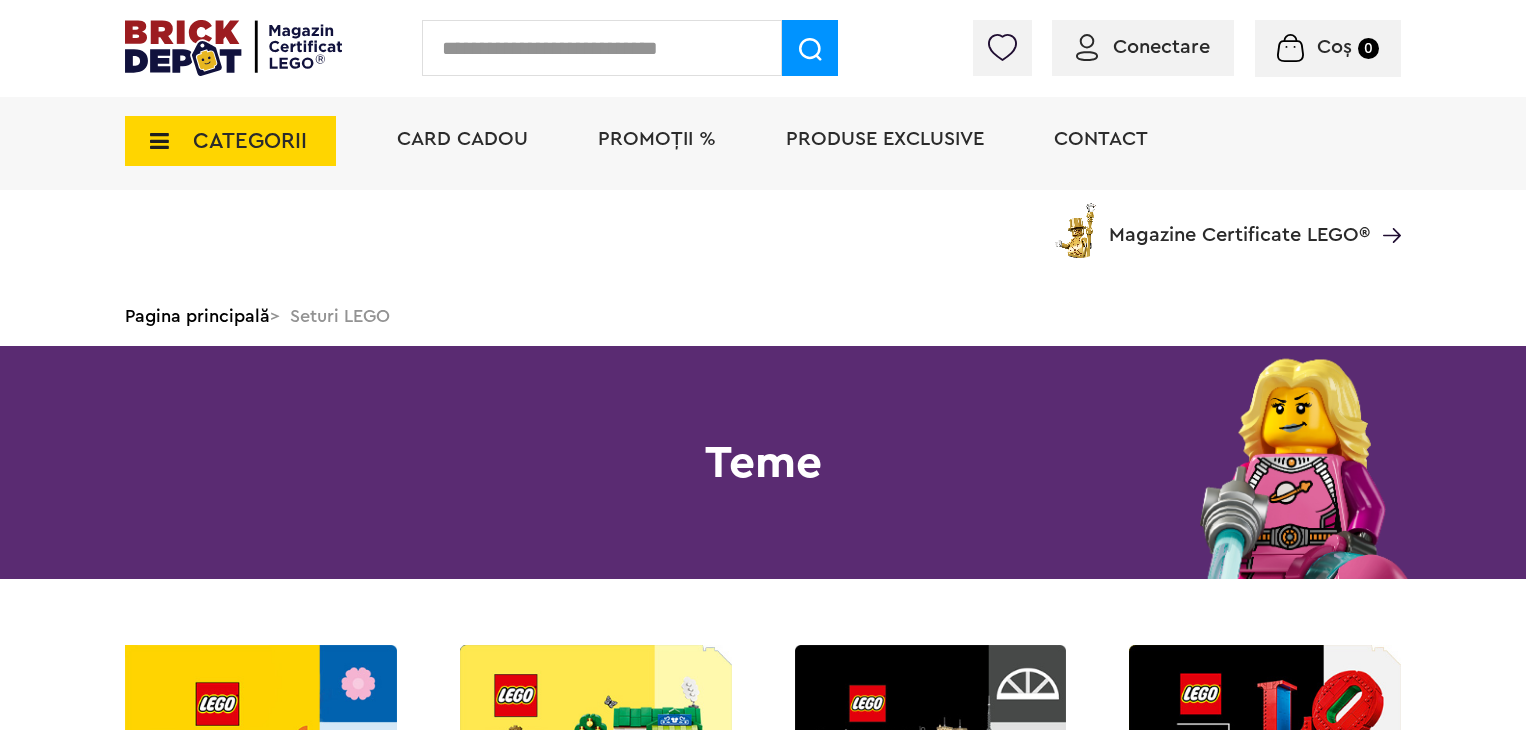 scroll, scrollTop: 300, scrollLeft: 0, axis: vertical 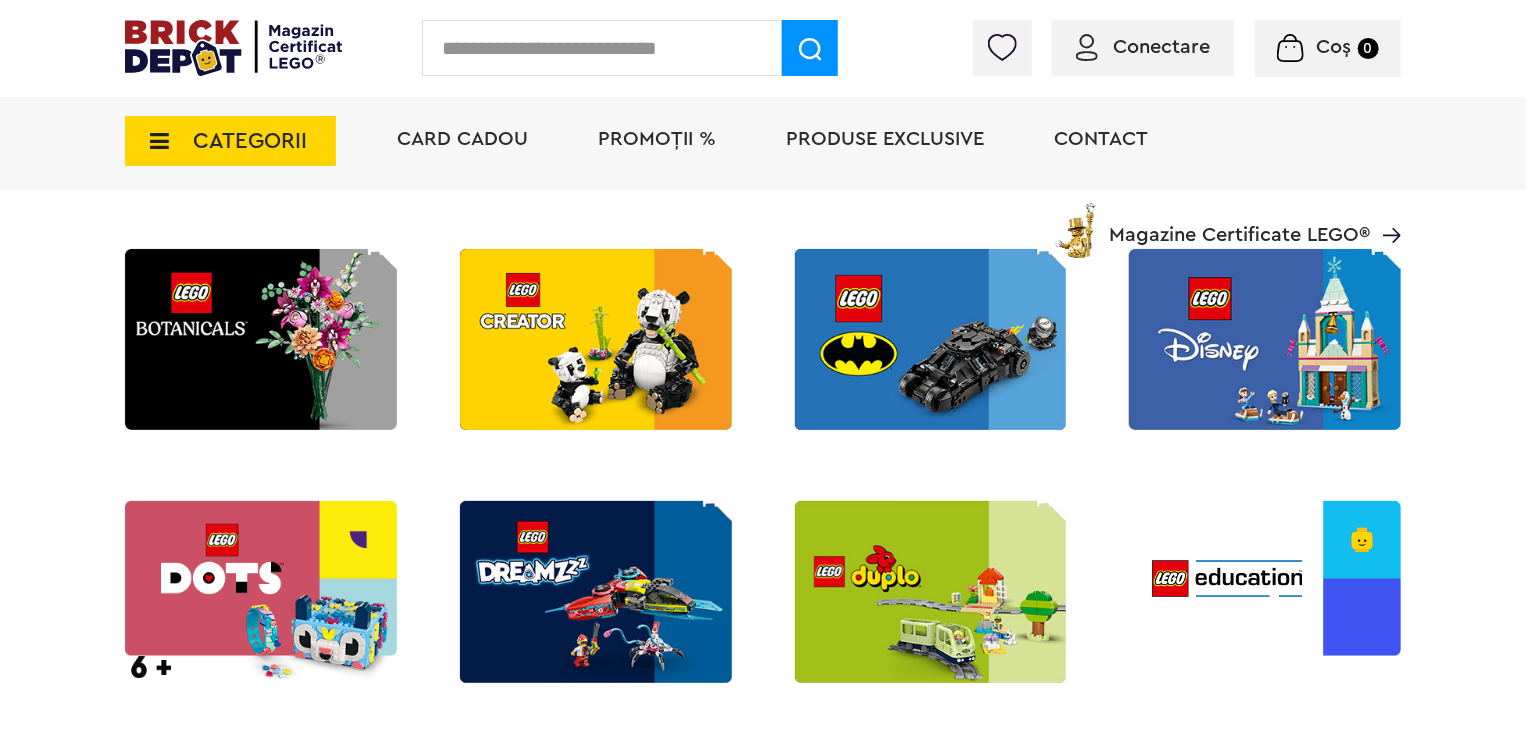 click at bounding box center (1265, 591) 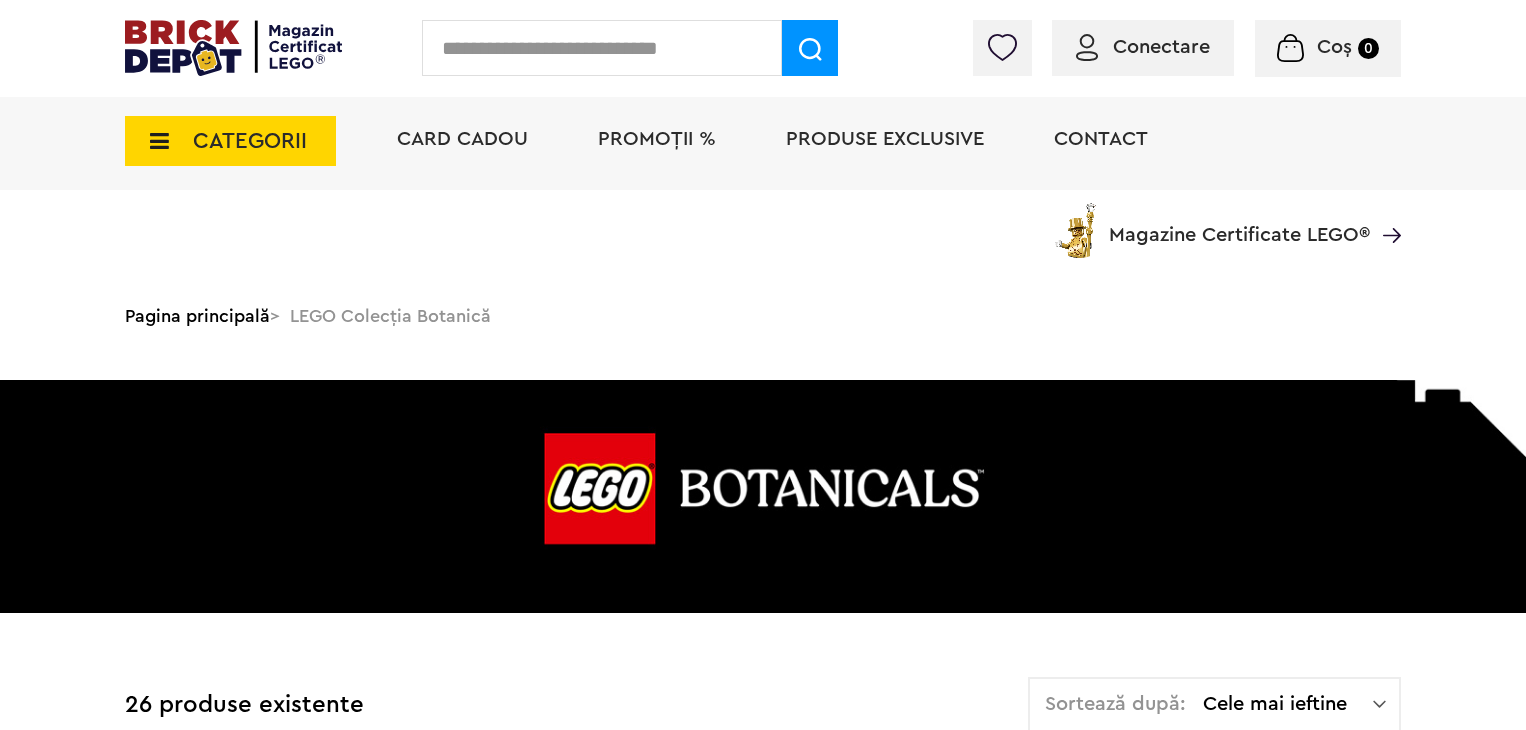 scroll, scrollTop: 700, scrollLeft: 0, axis: vertical 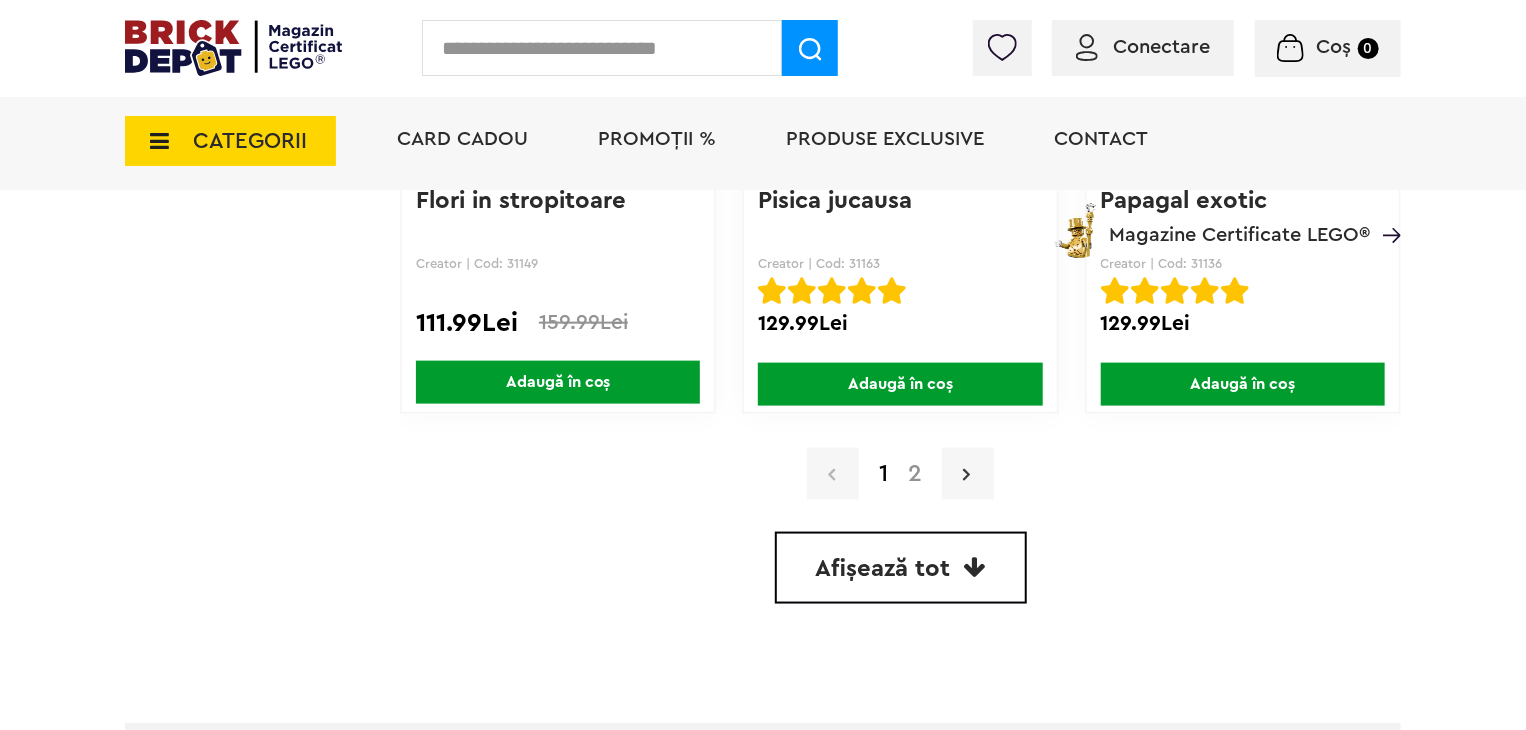 click at bounding box center (968, 474) 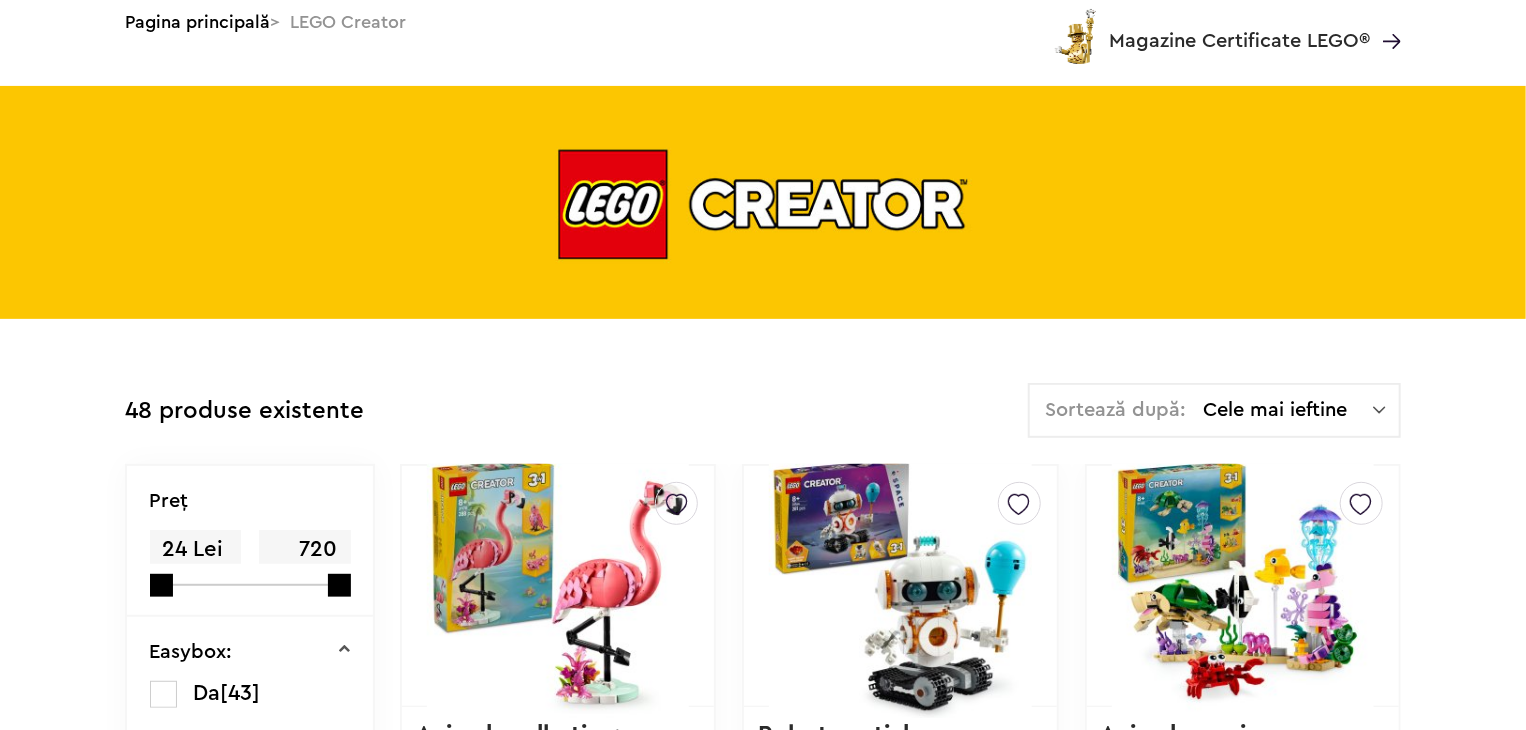scroll, scrollTop: 0, scrollLeft: 0, axis: both 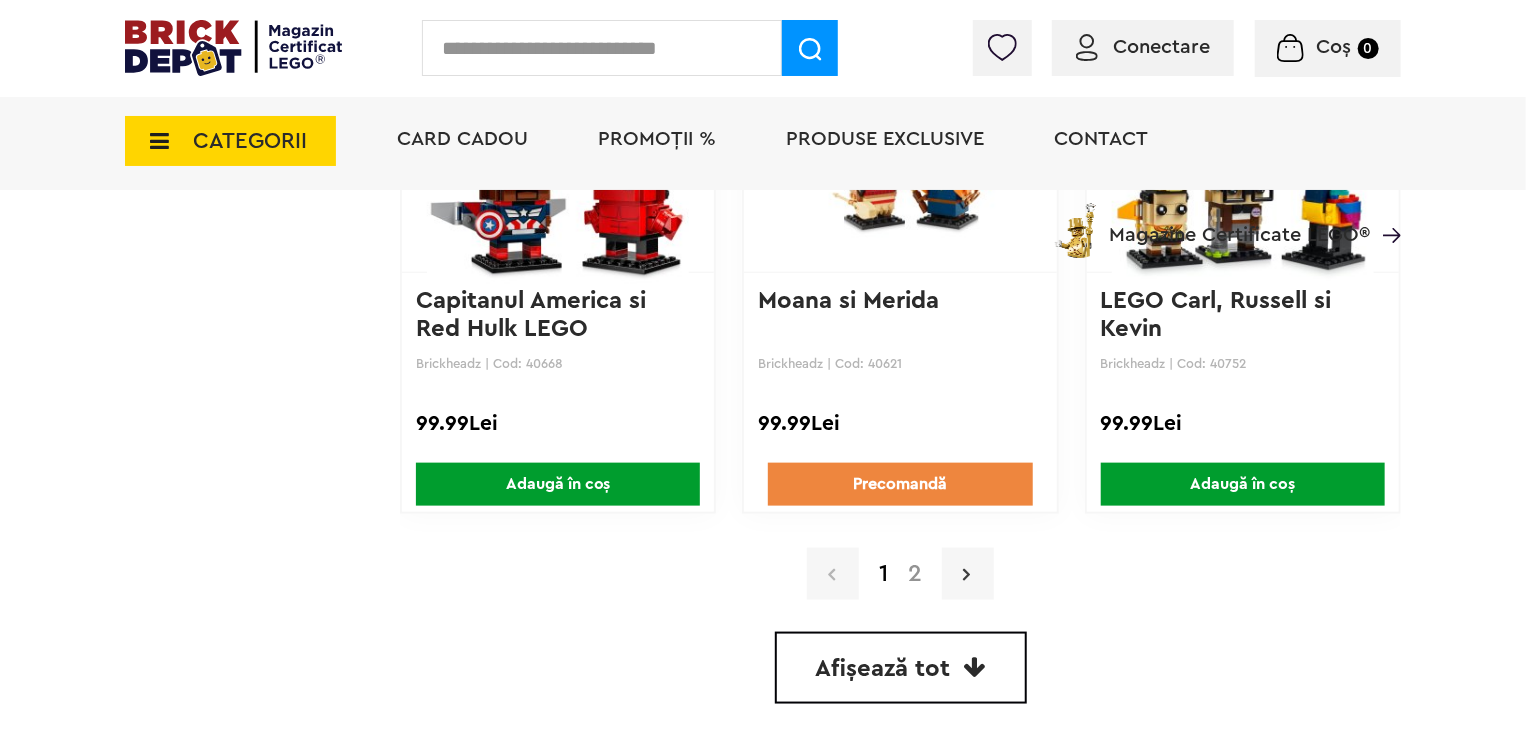click at bounding box center (968, 574) 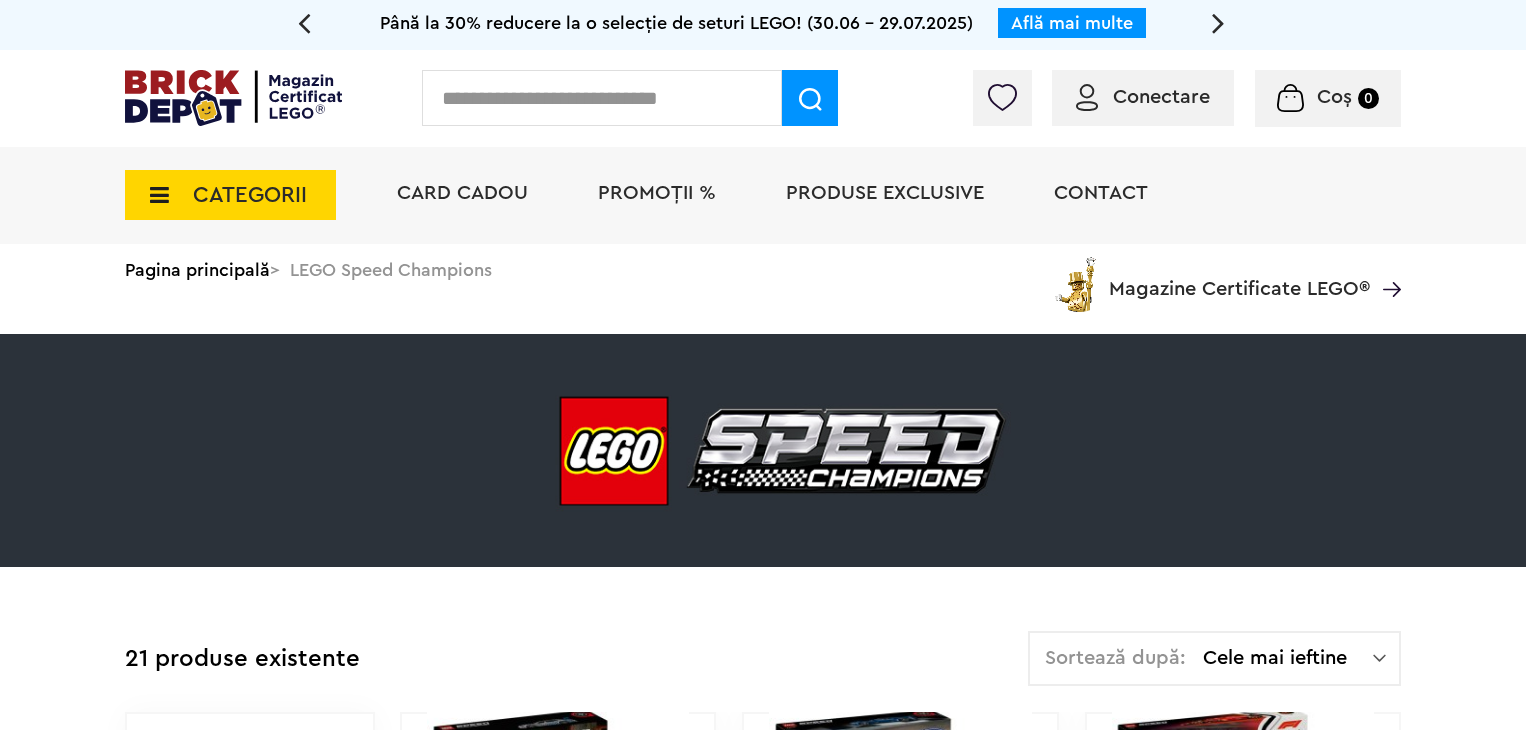 scroll, scrollTop: 335, scrollLeft: 0, axis: vertical 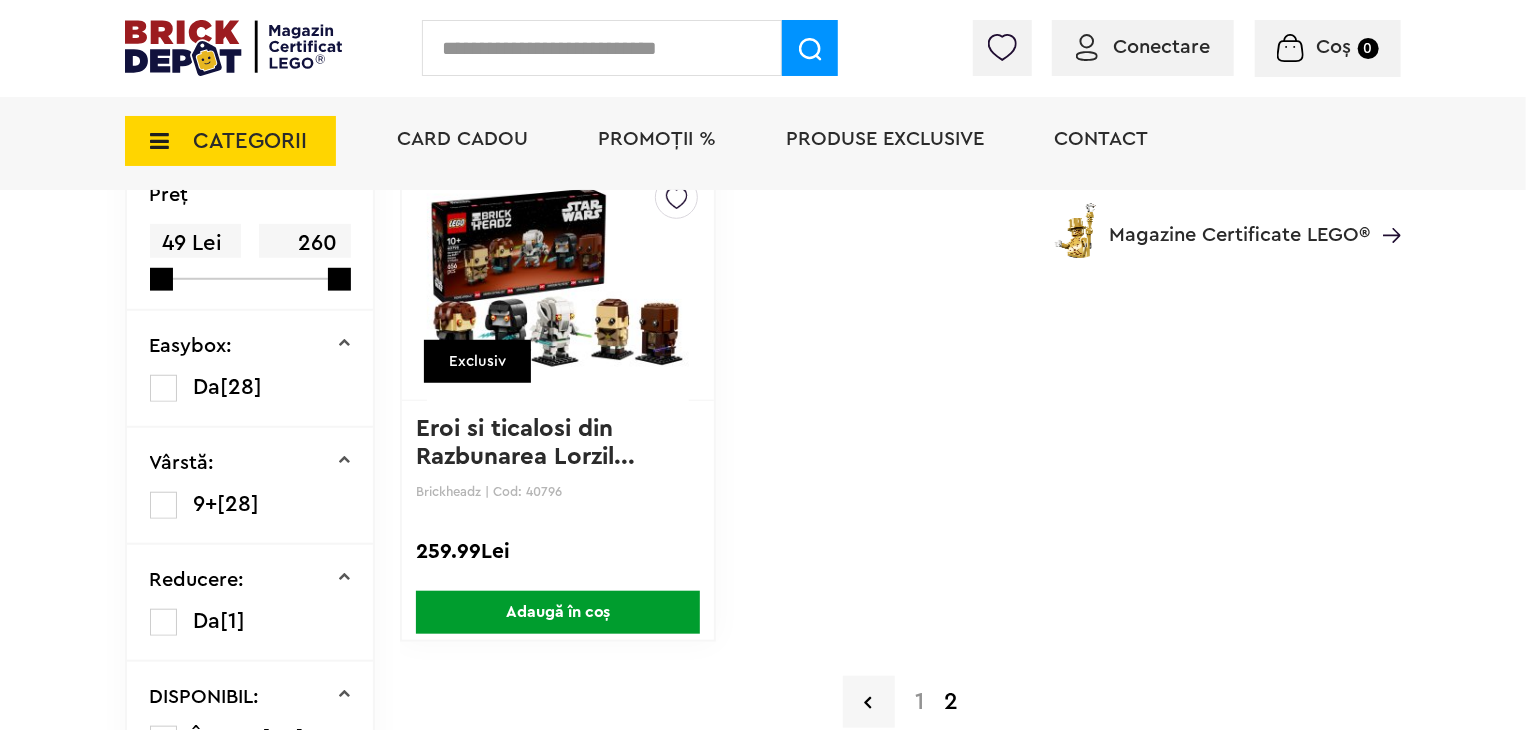 click on "1" at bounding box center (919, 702) 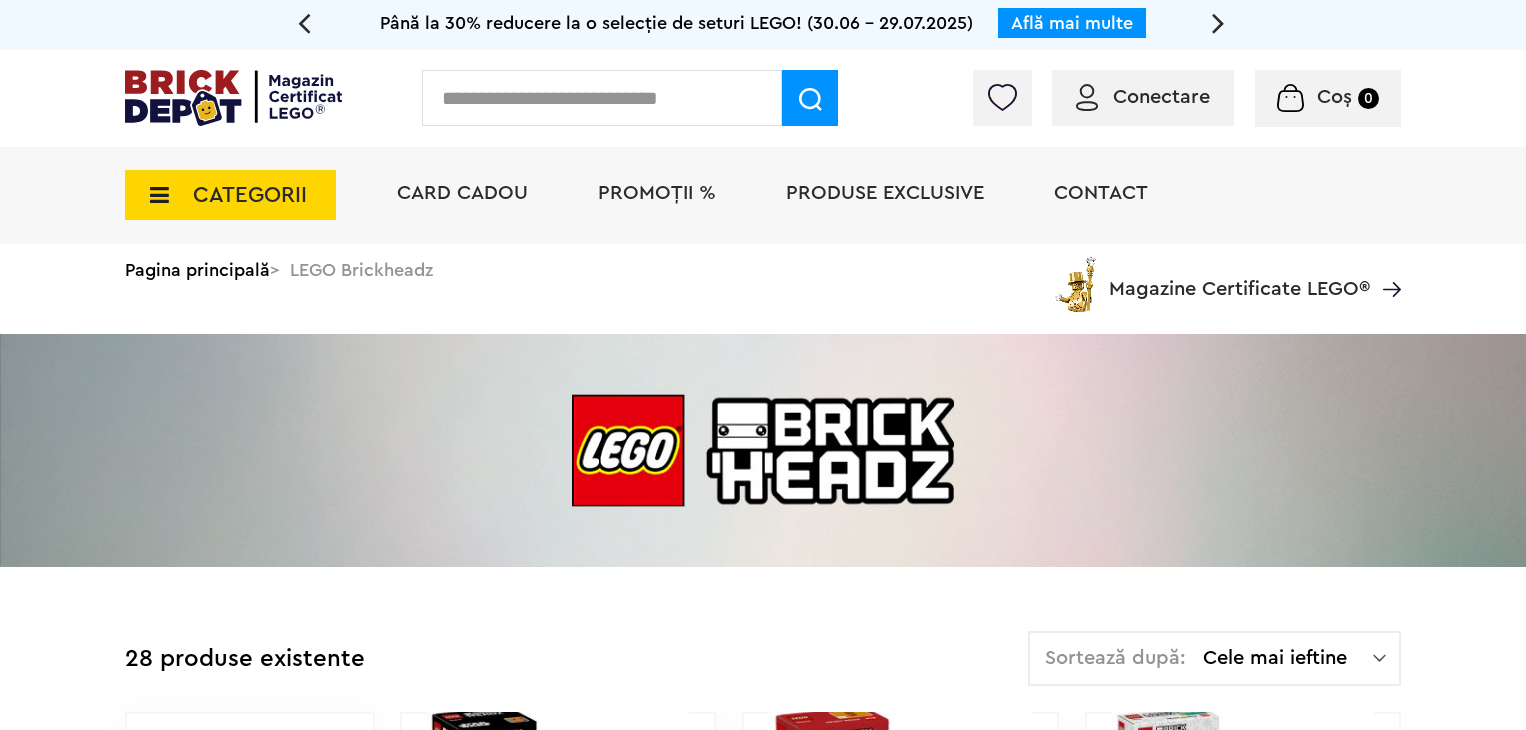 scroll, scrollTop: 0, scrollLeft: 0, axis: both 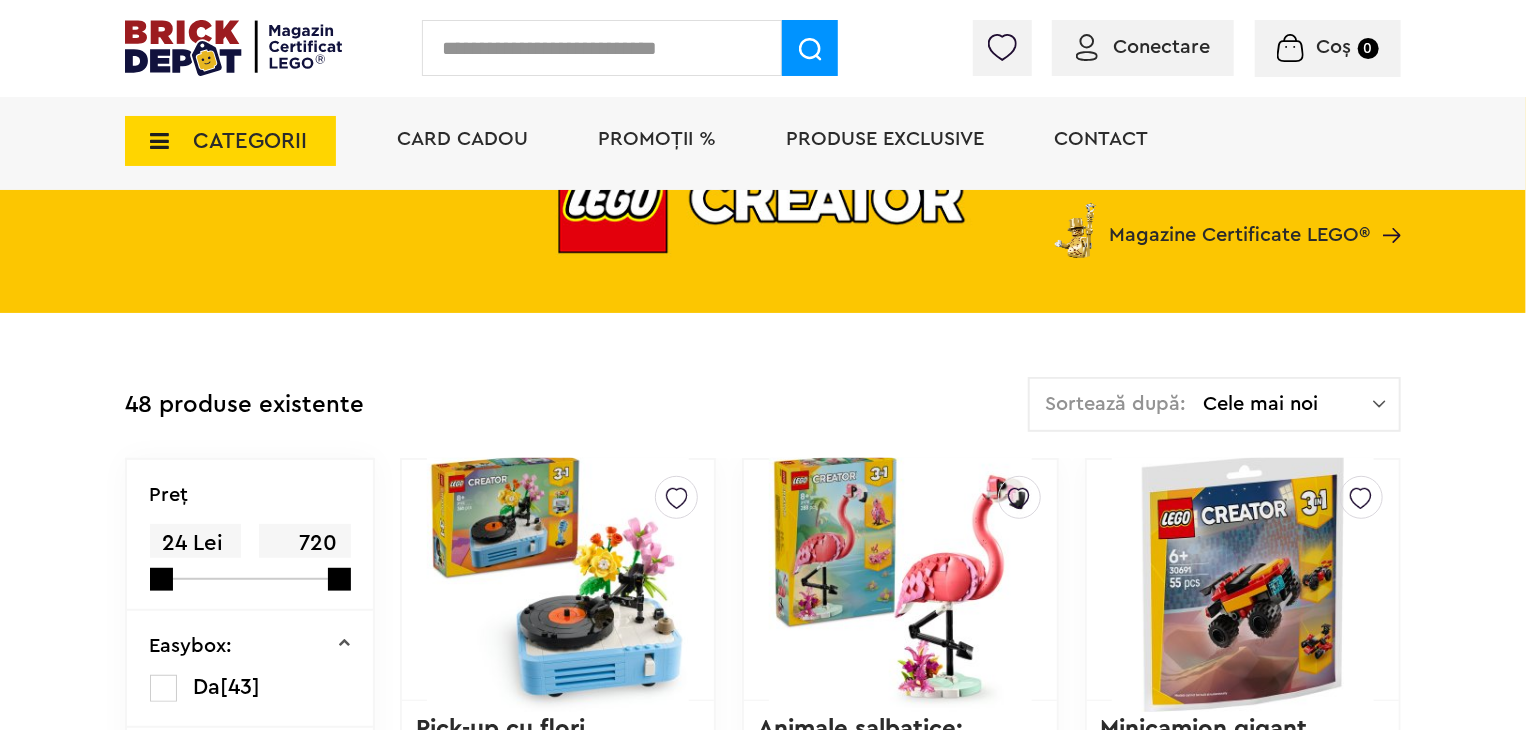click on "Sortează după:
Cele mai noi
Cele mai noi
Cele mai vechi
Cele mai ieftine
Cele mai scumpe" at bounding box center [1214, 404] 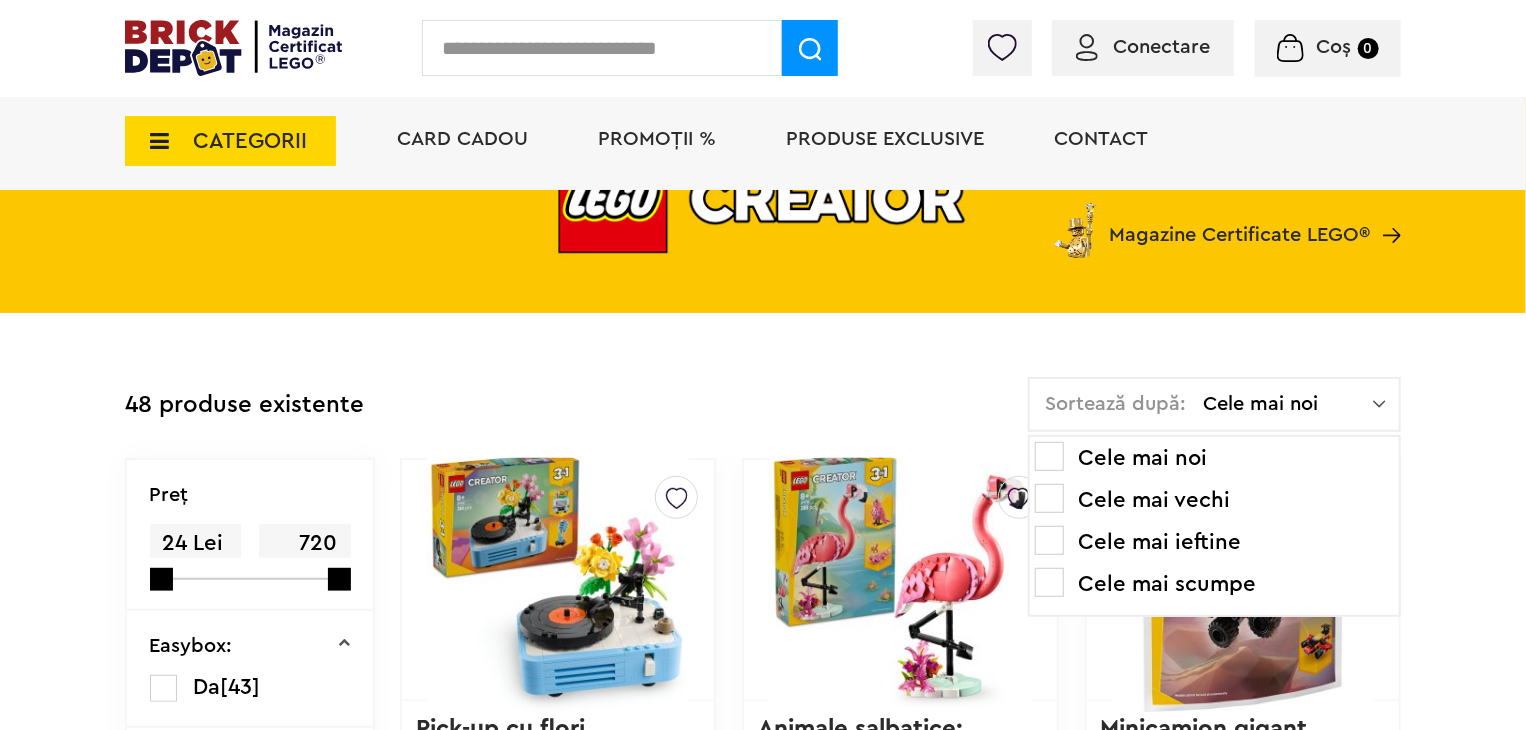 click on "Cele mai ieftine" at bounding box center (1214, 542) 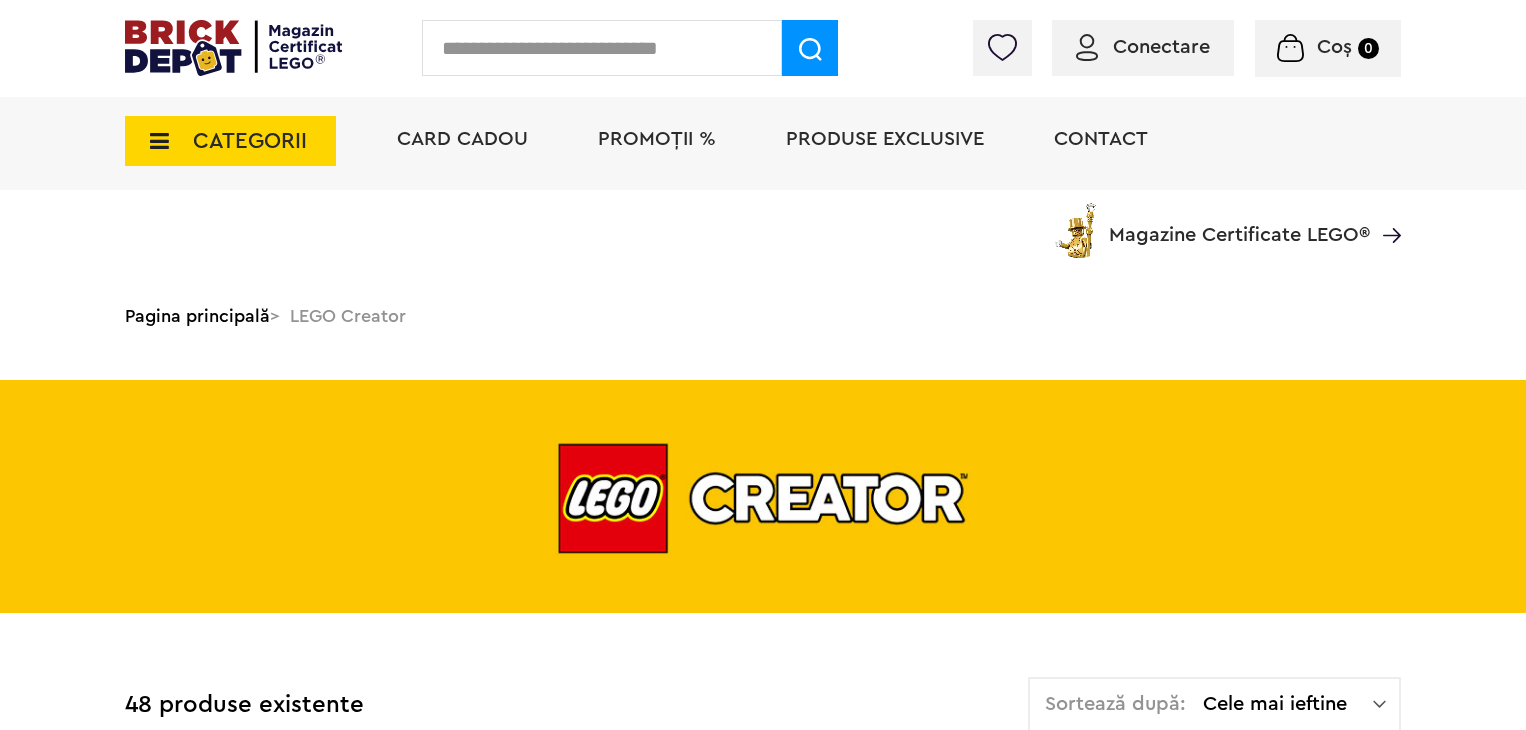 scroll, scrollTop: 600, scrollLeft: 0, axis: vertical 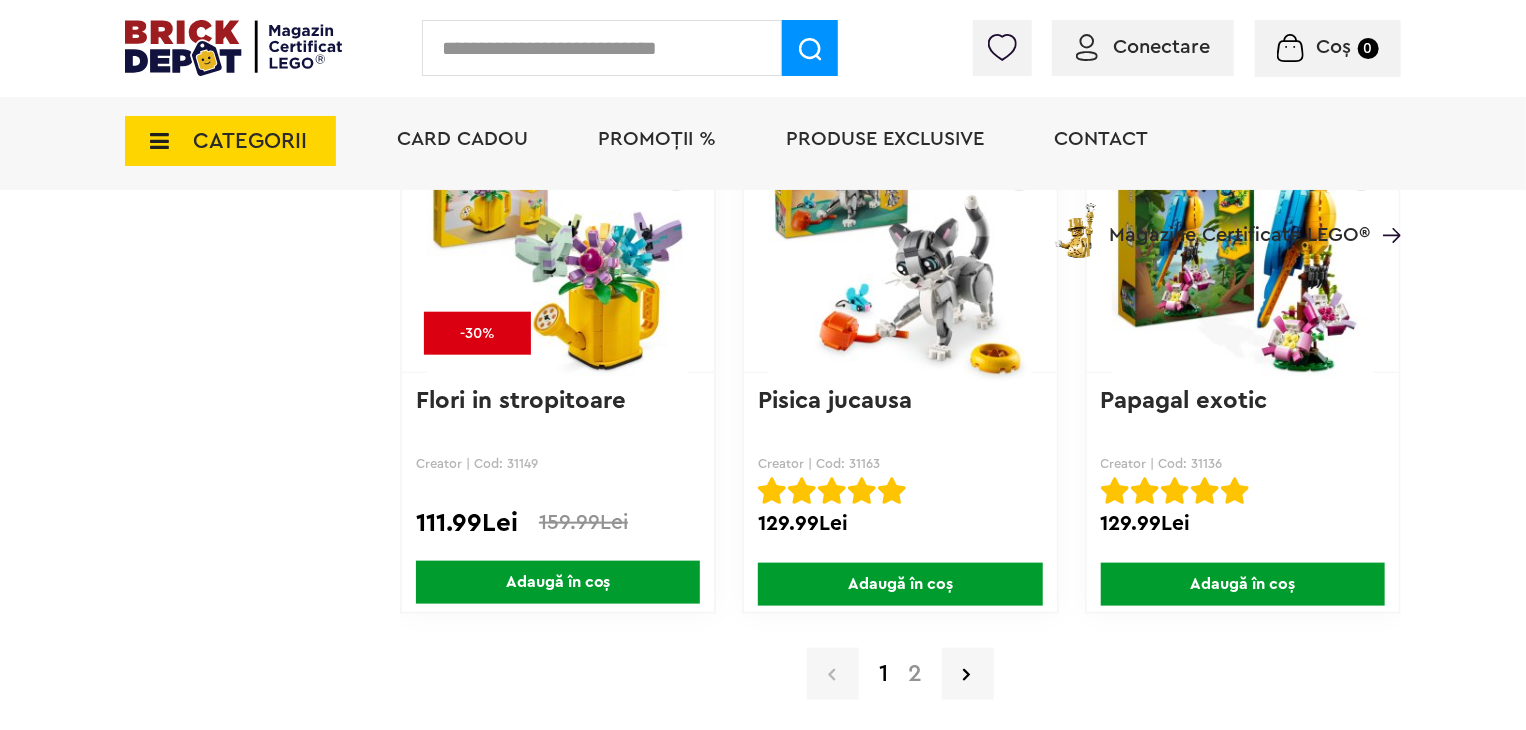 click on "1 2" at bounding box center [900, 674] 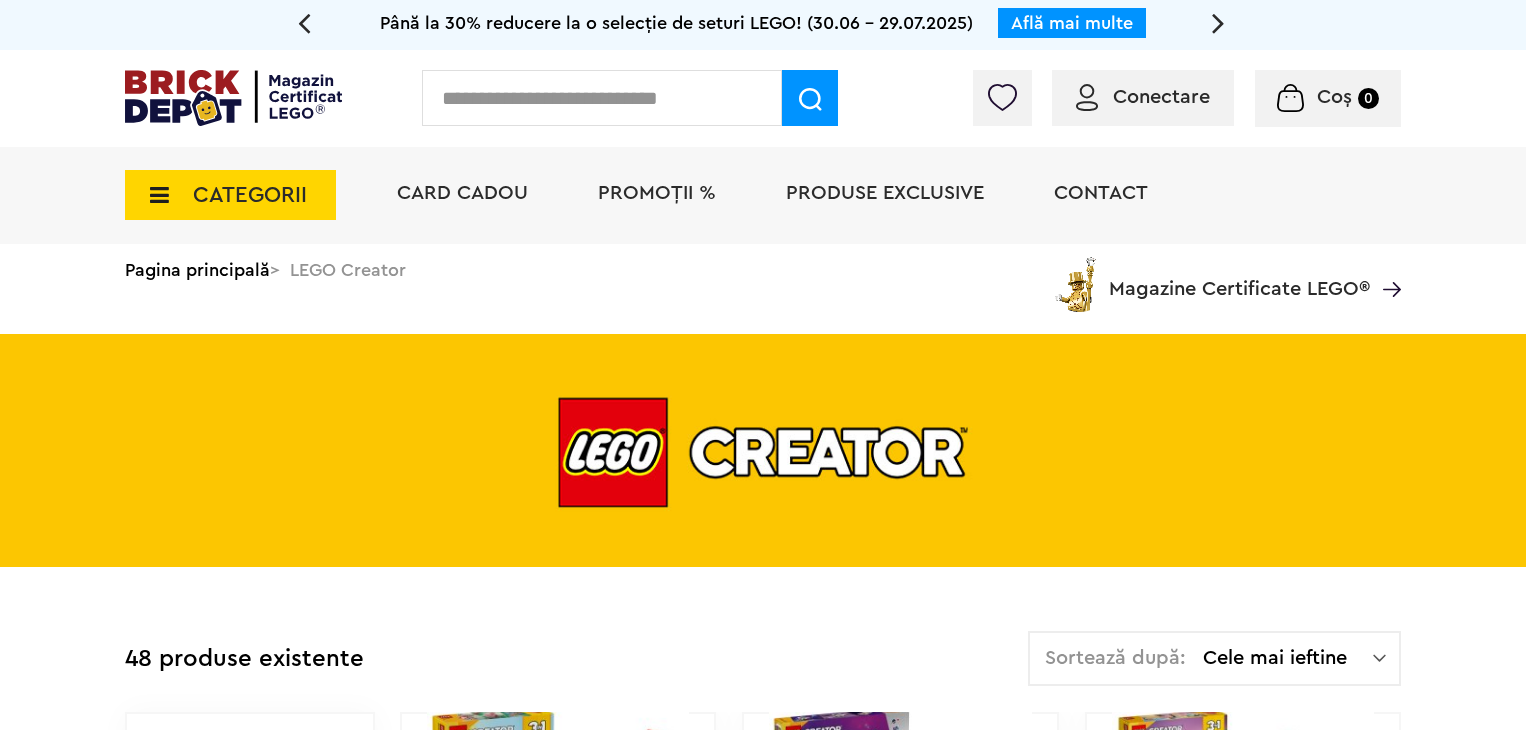 scroll, scrollTop: 587, scrollLeft: 0, axis: vertical 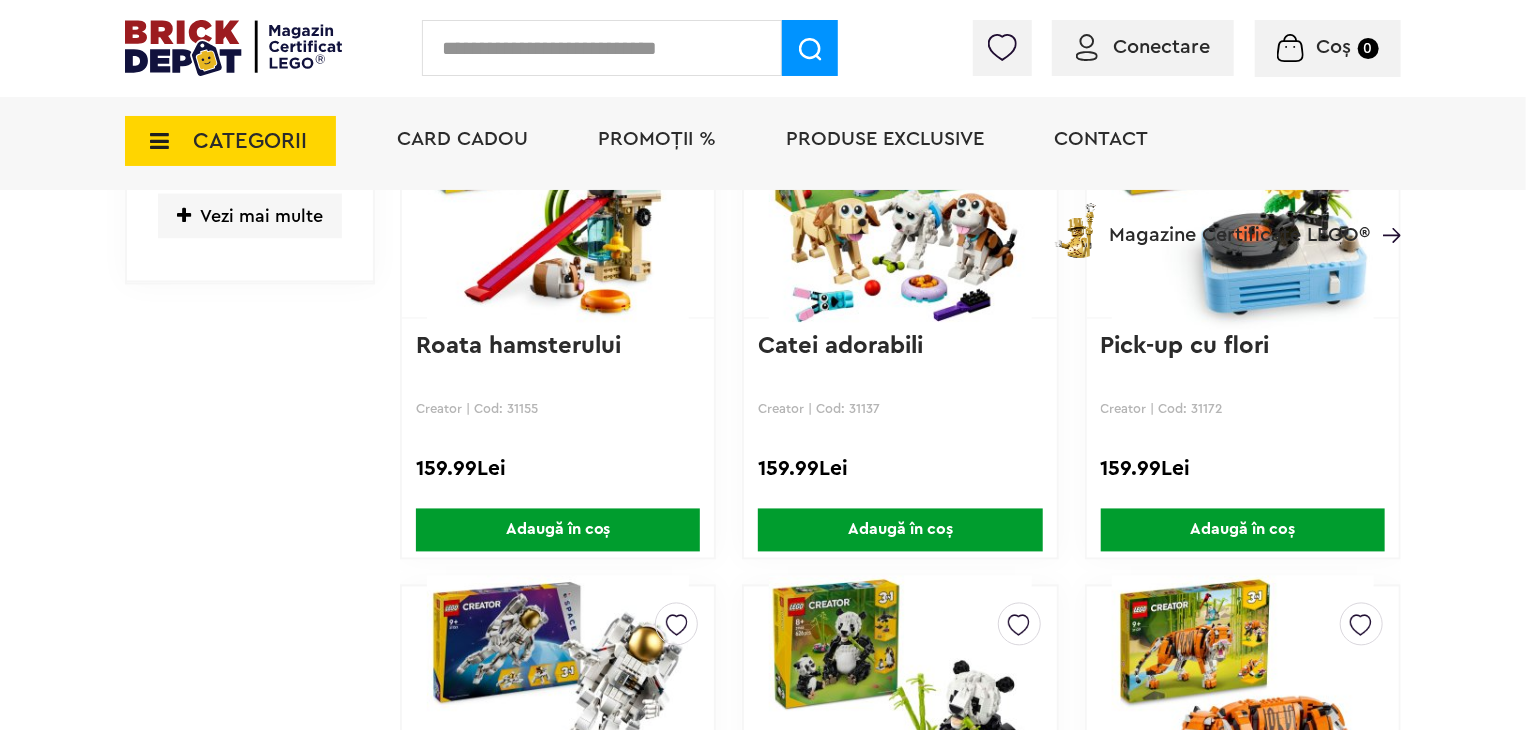 click at bounding box center [1243, 198] 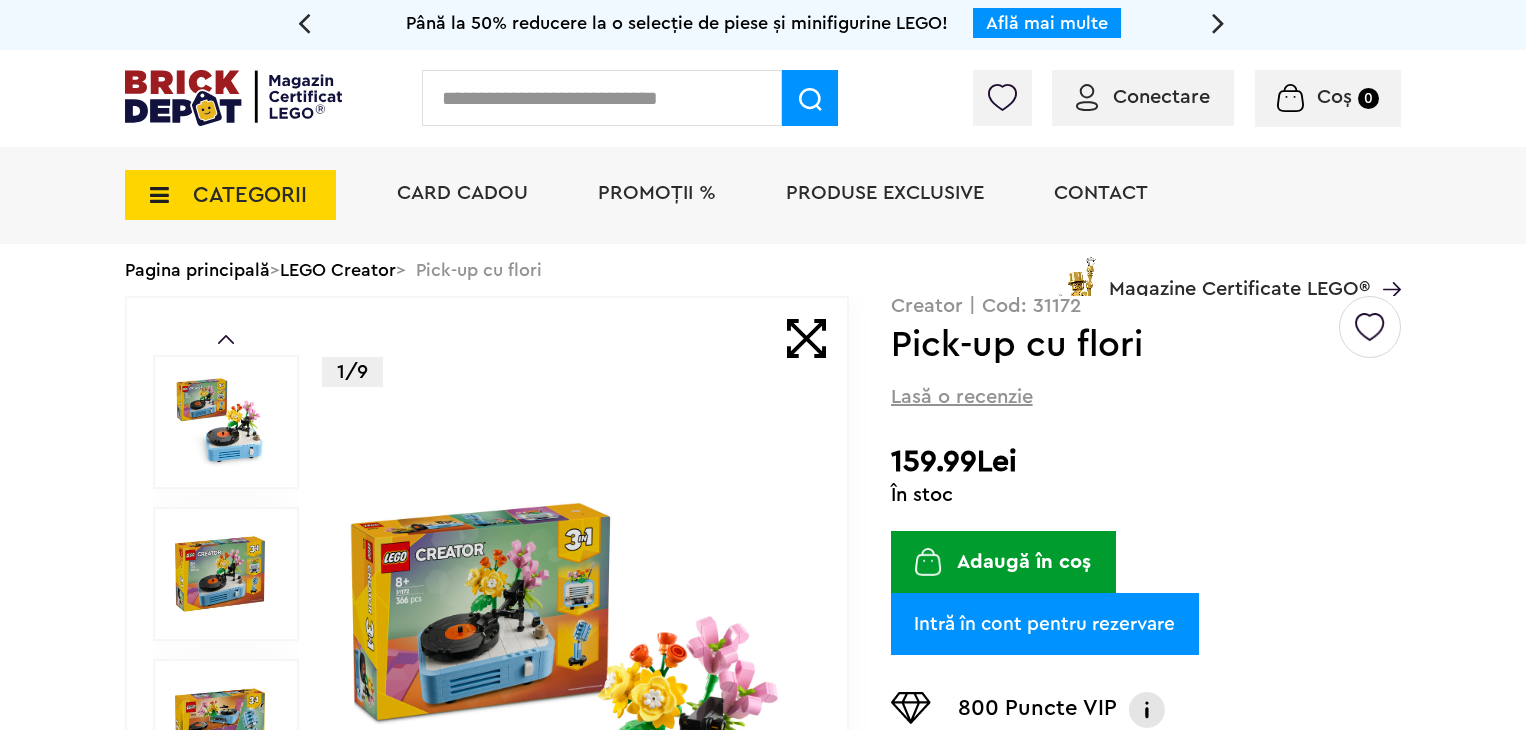 scroll, scrollTop: 0, scrollLeft: 0, axis: both 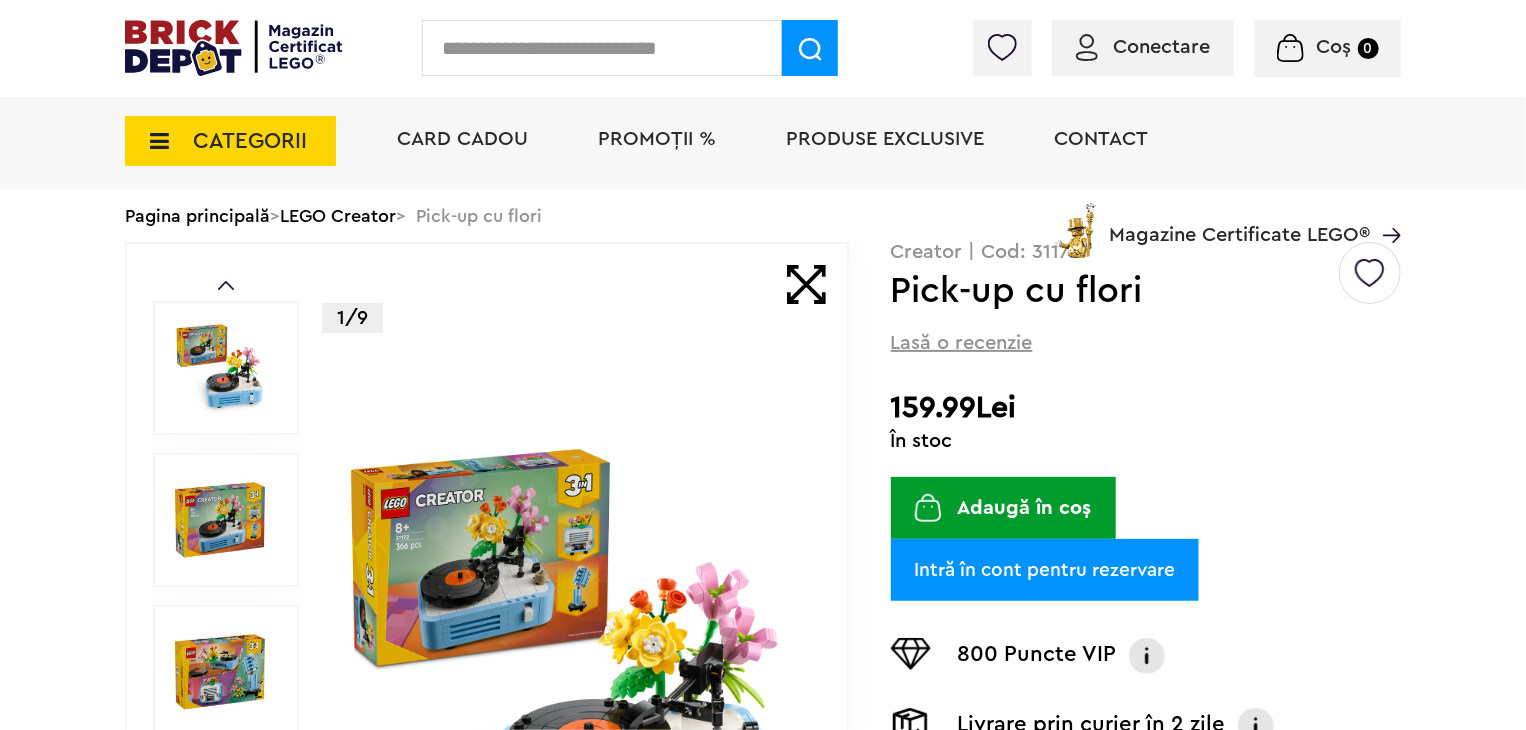 click on "Card Cadou    PROMOȚII %    Produse exclusive    Contact    Magazine Certificate LEGO®" at bounding box center (889, 175) 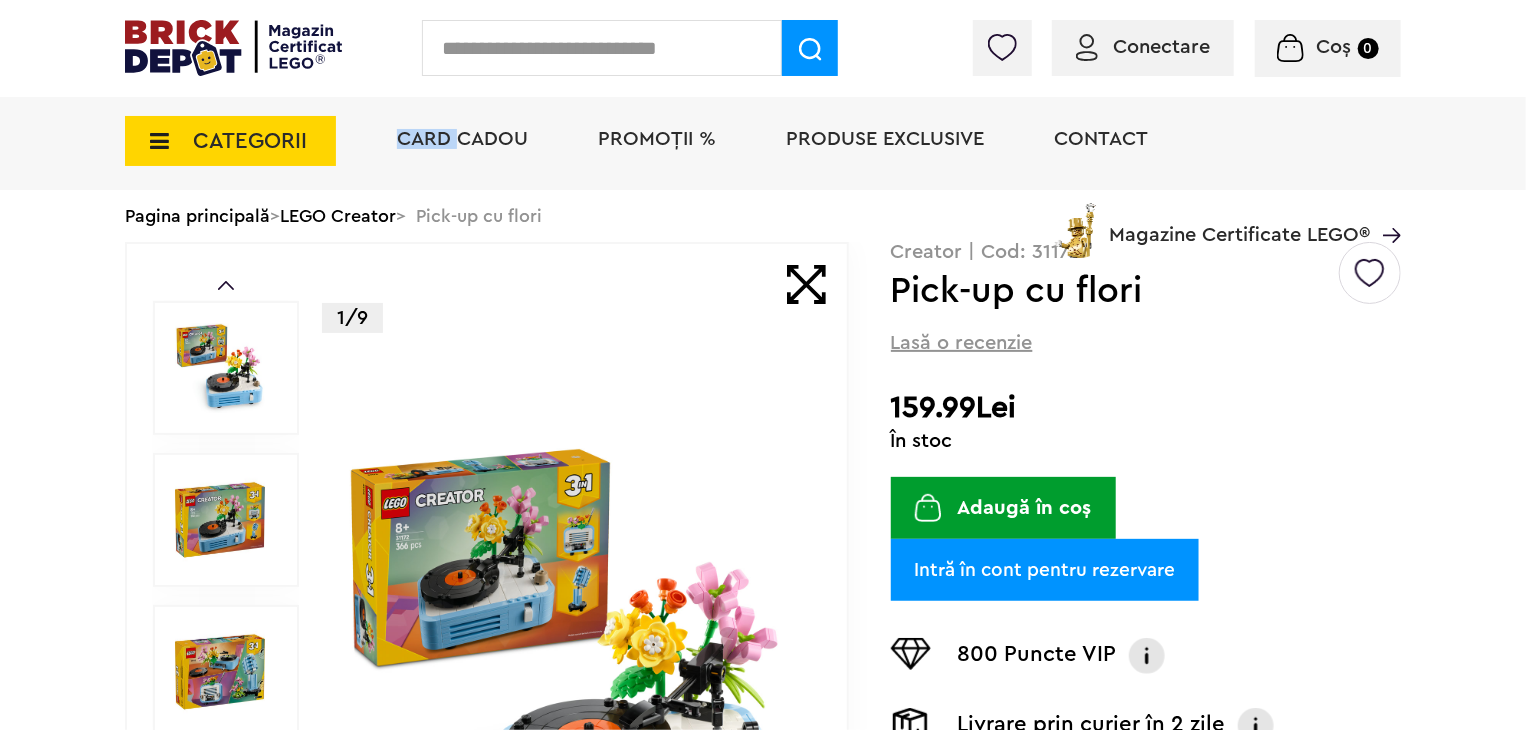 click on "Card Cadou    PROMOȚII %    Produse exclusive    Contact    Magazine Certificate LEGO®" at bounding box center (889, 175) 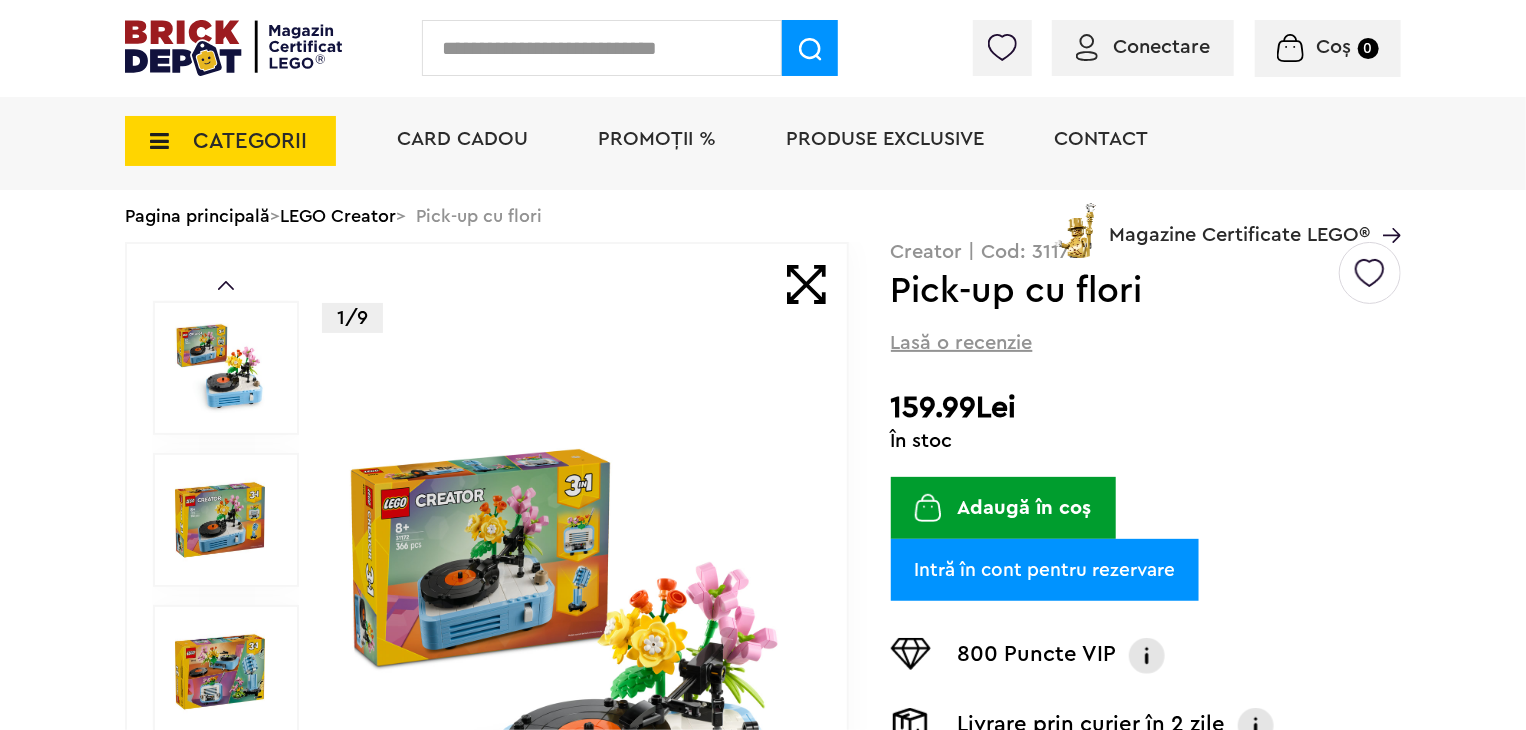 click on "Card Cadou    PROMOȚII %    Produse exclusive    Contact    Magazine Certificate LEGO®" at bounding box center [889, 175] 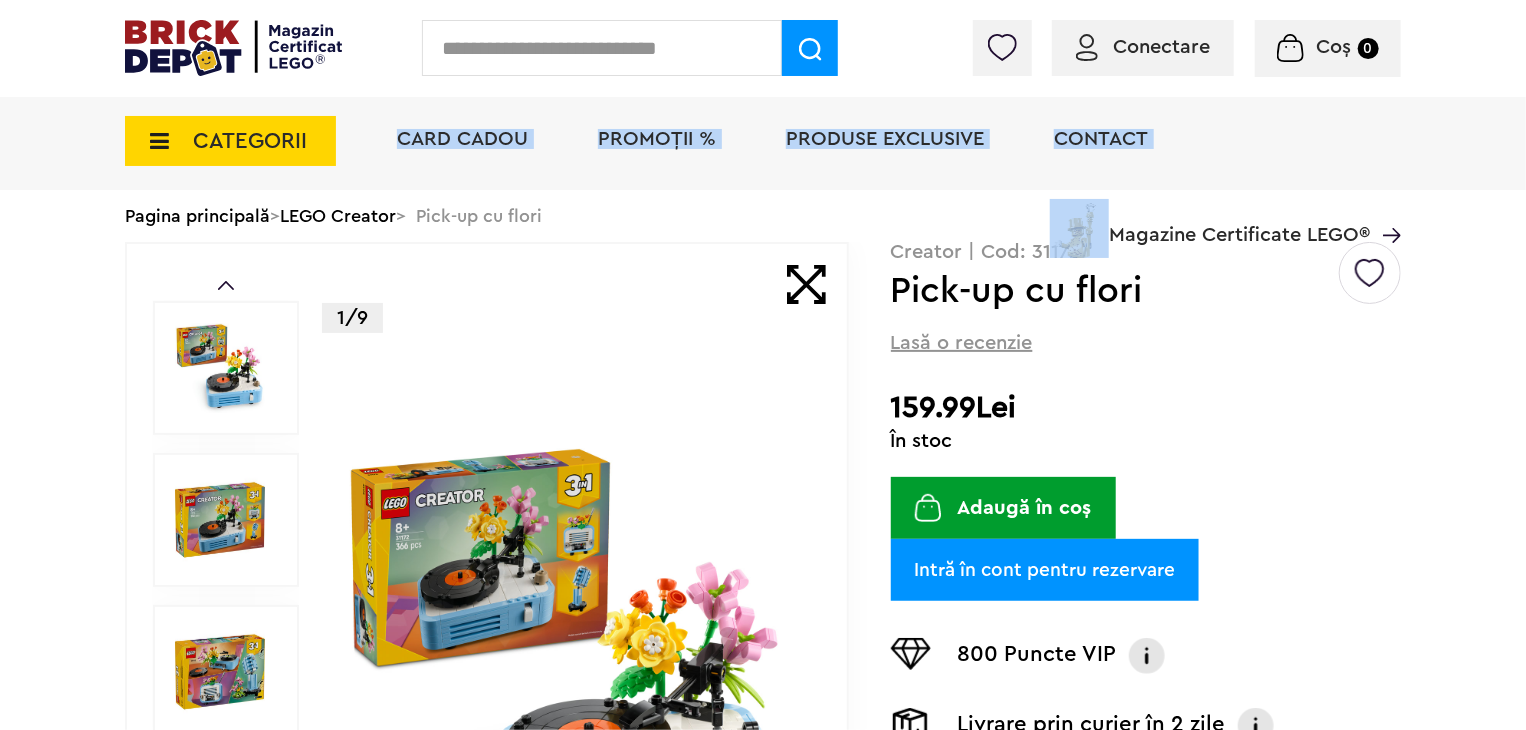 click at bounding box center (1079, 228) 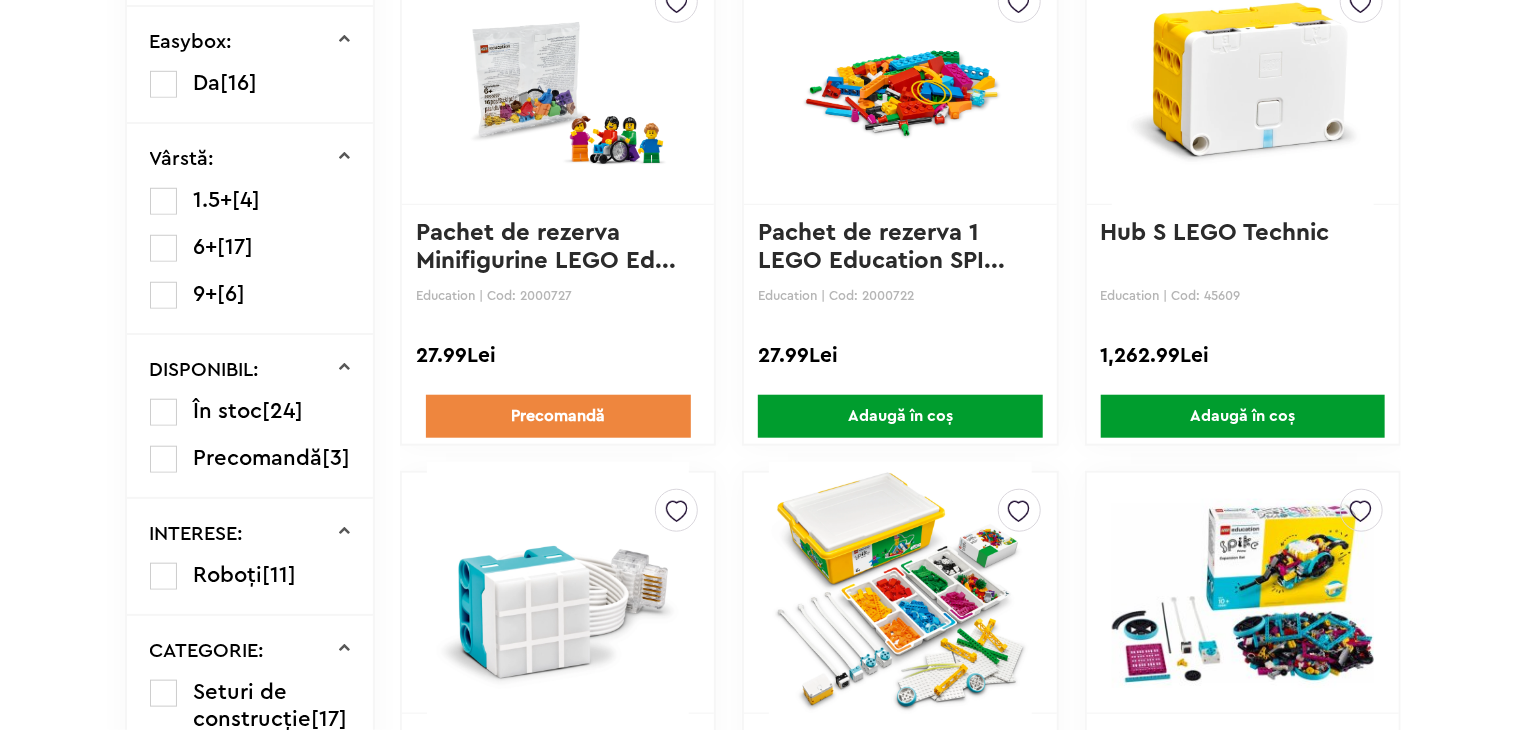 scroll, scrollTop: 0, scrollLeft: 0, axis: both 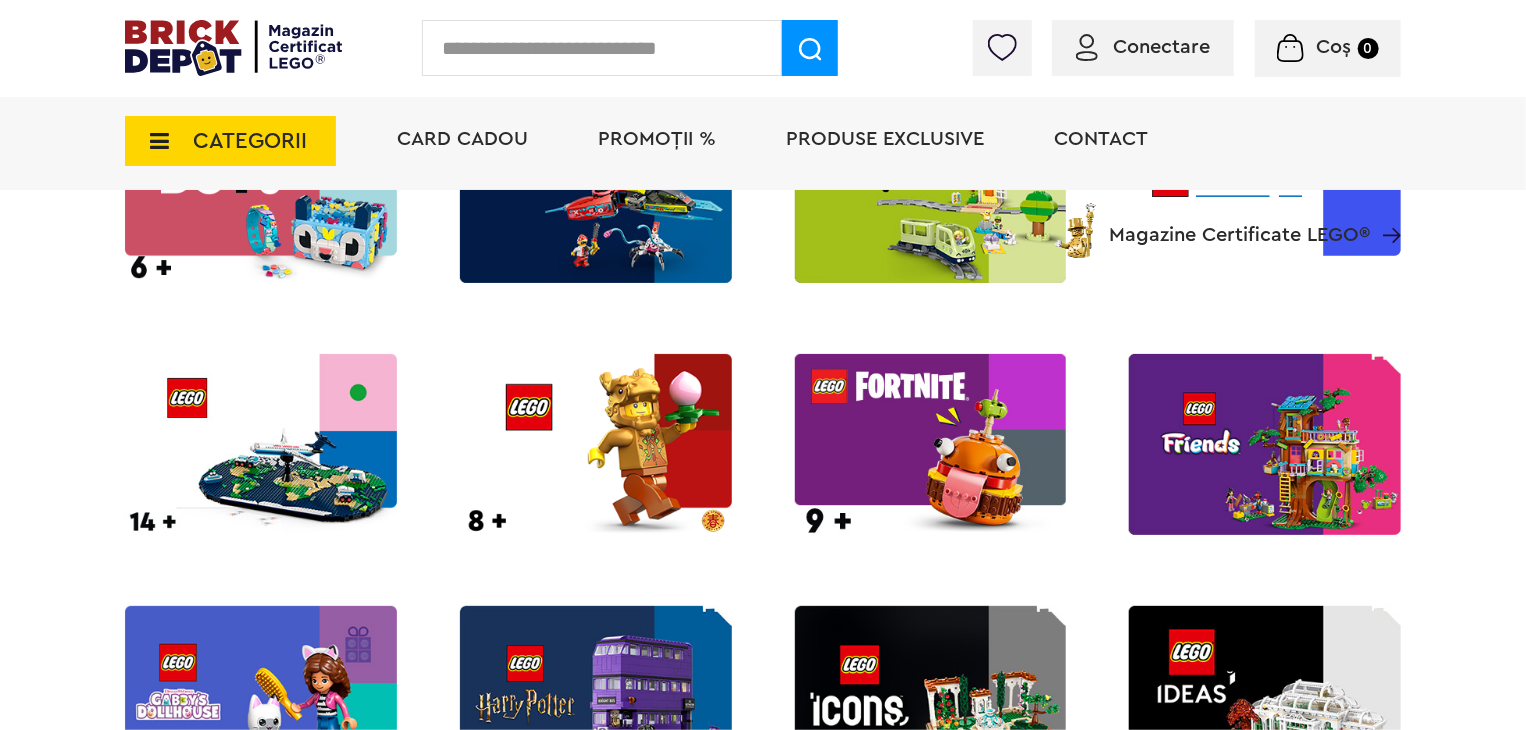 click at bounding box center [261, 444] 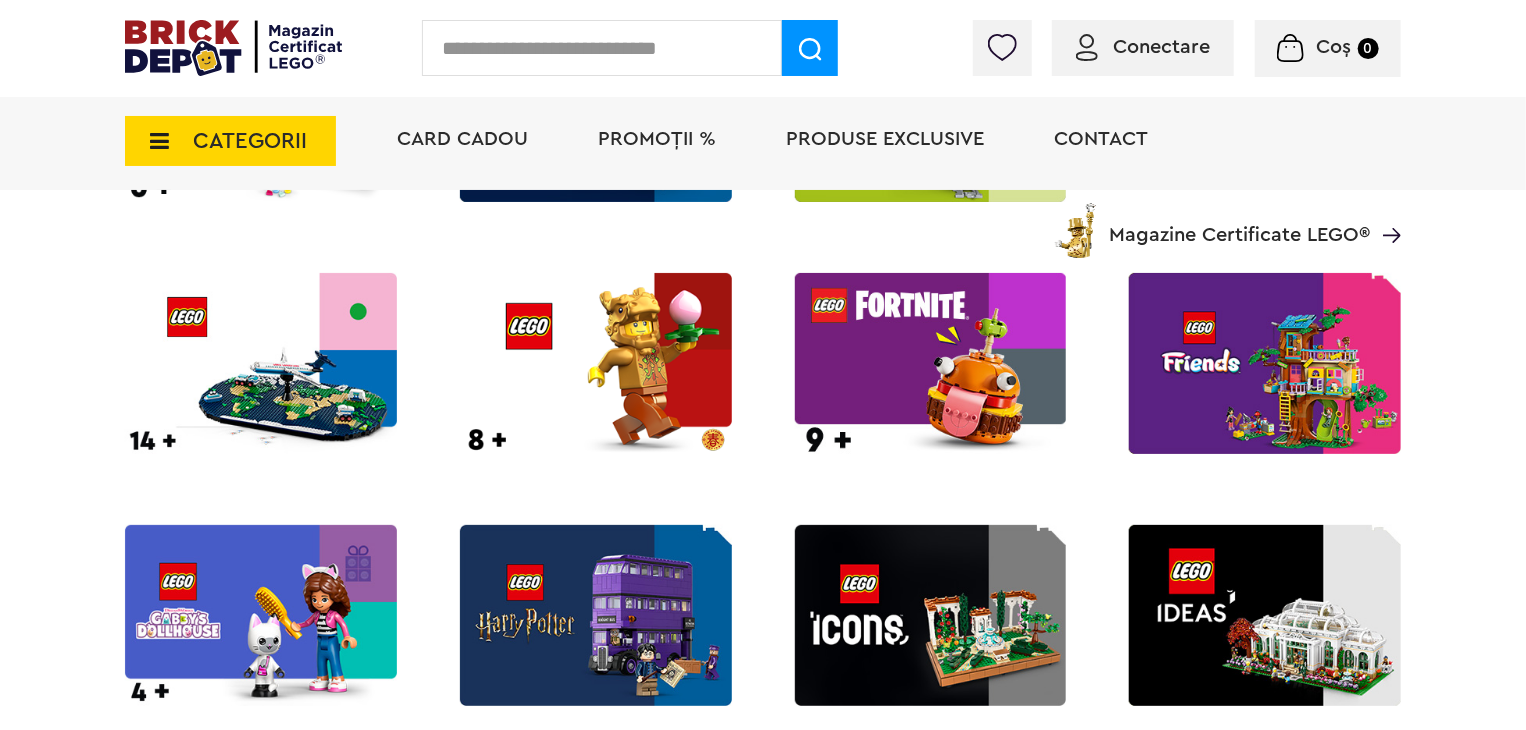 scroll, scrollTop: 1500, scrollLeft: 0, axis: vertical 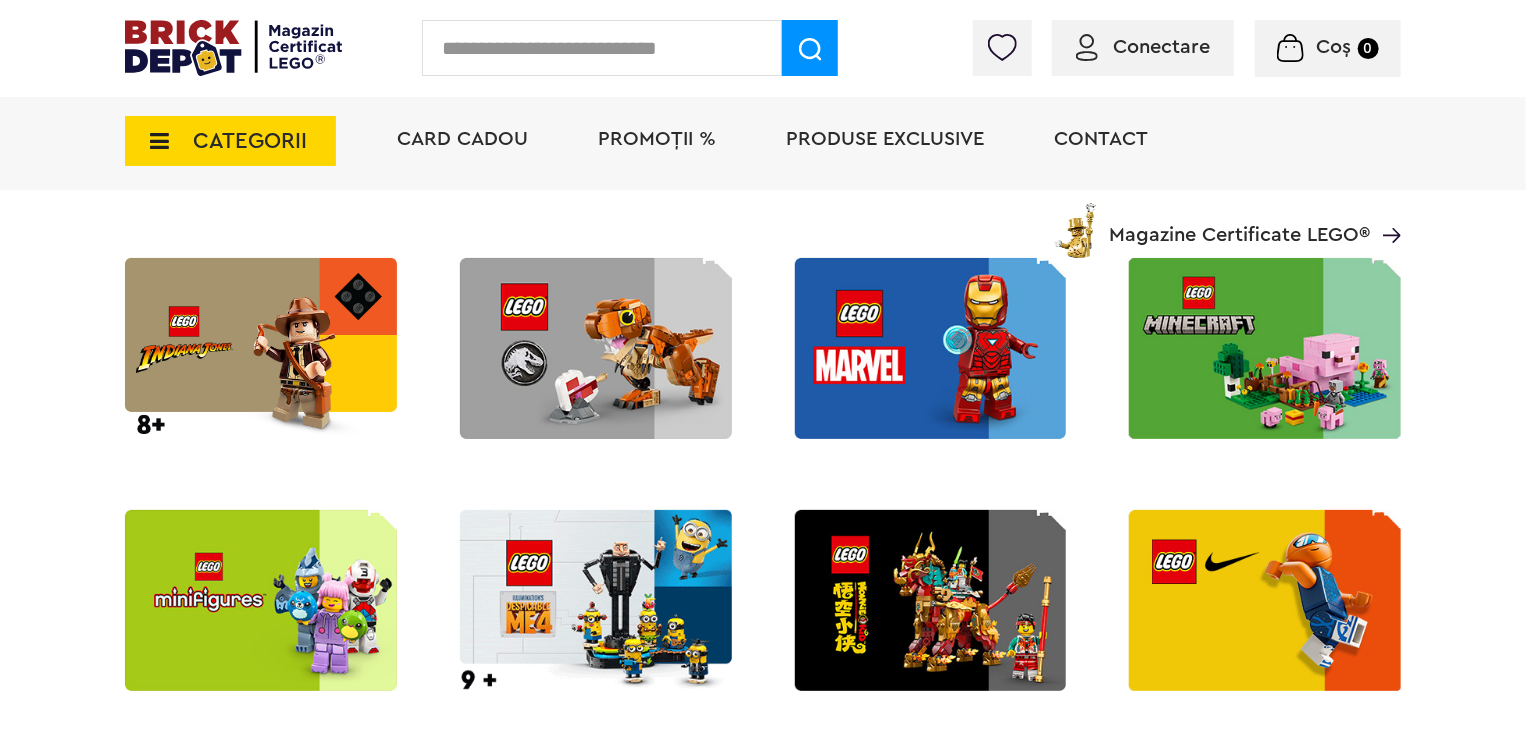 click at bounding box center (1265, 348) 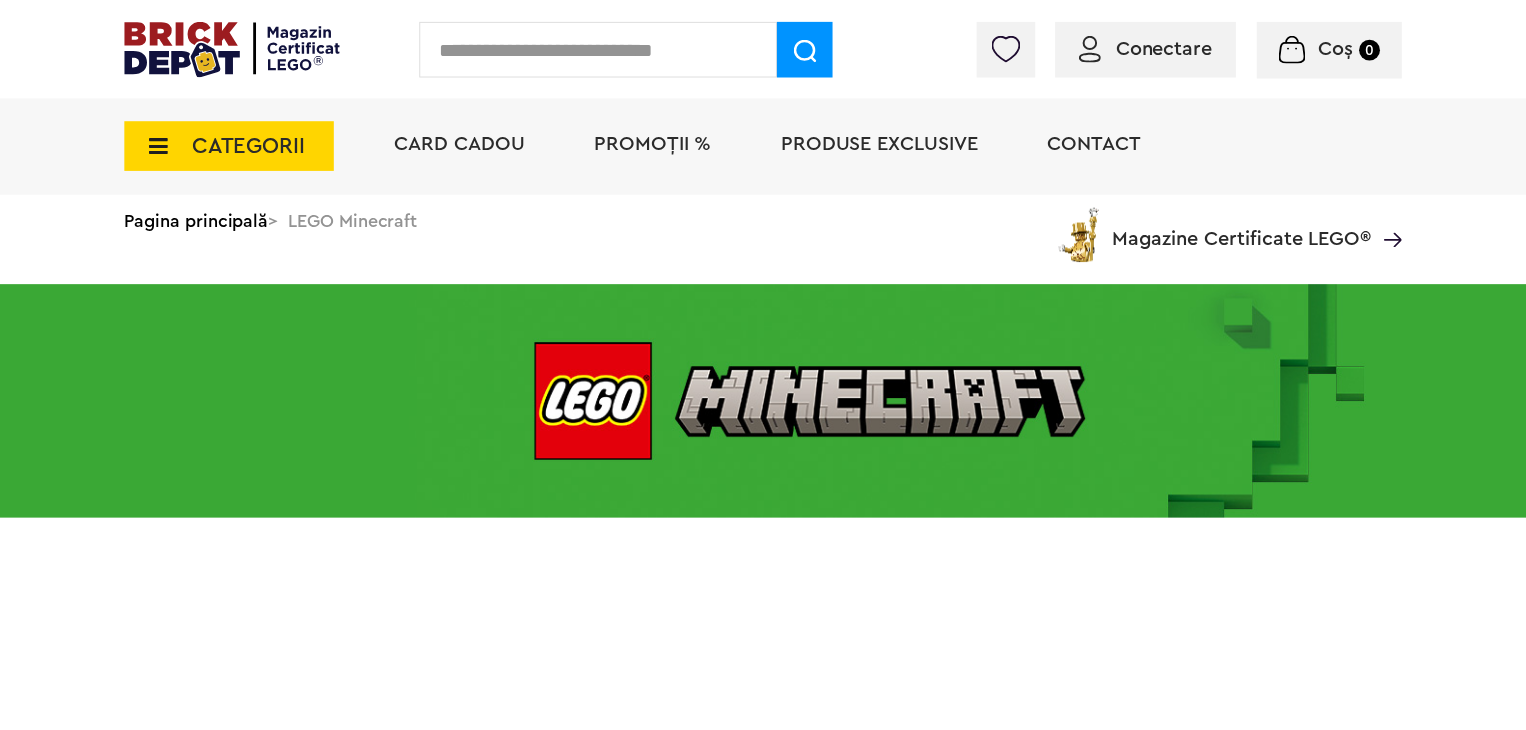 scroll, scrollTop: 157, scrollLeft: 0, axis: vertical 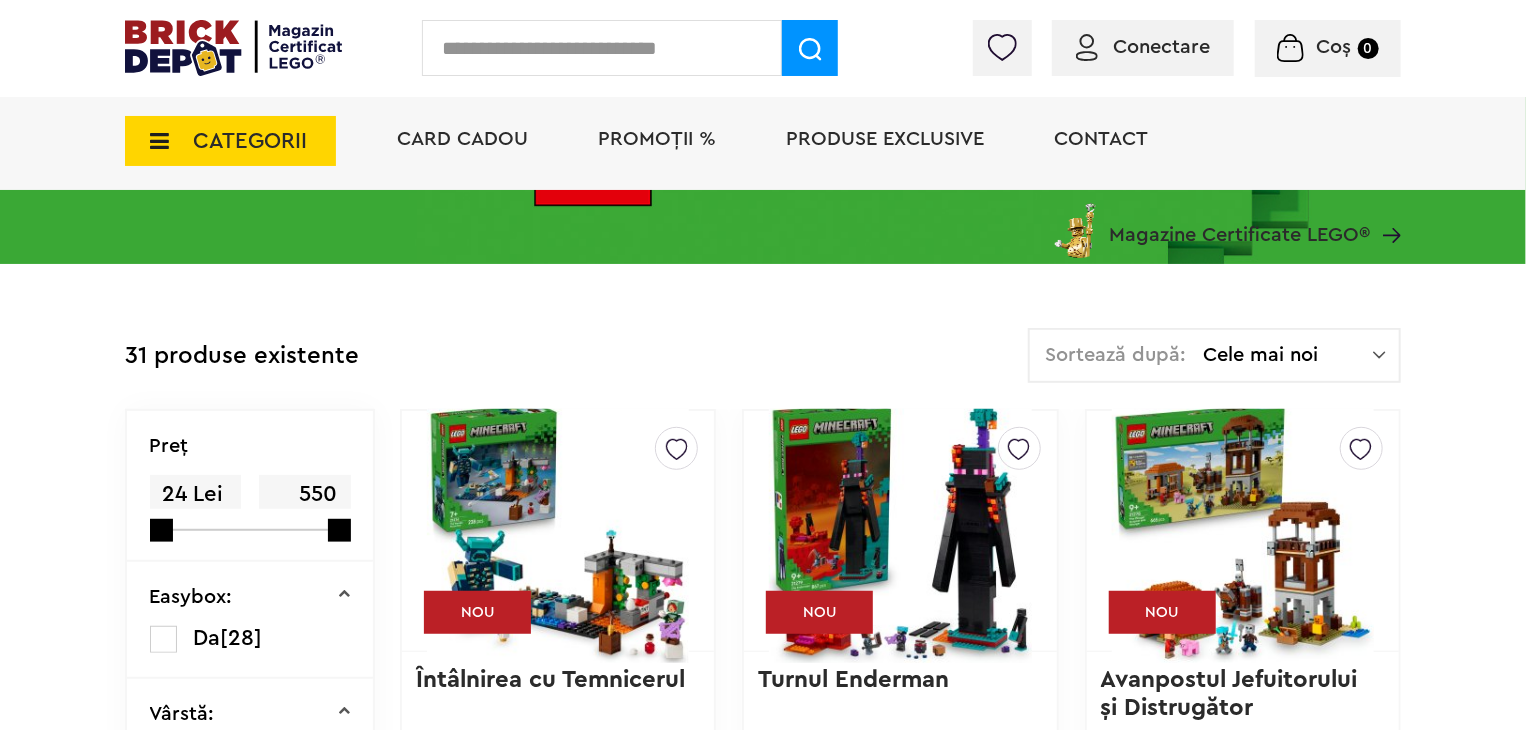 click on "Cele mai noi" at bounding box center (1288, 355) 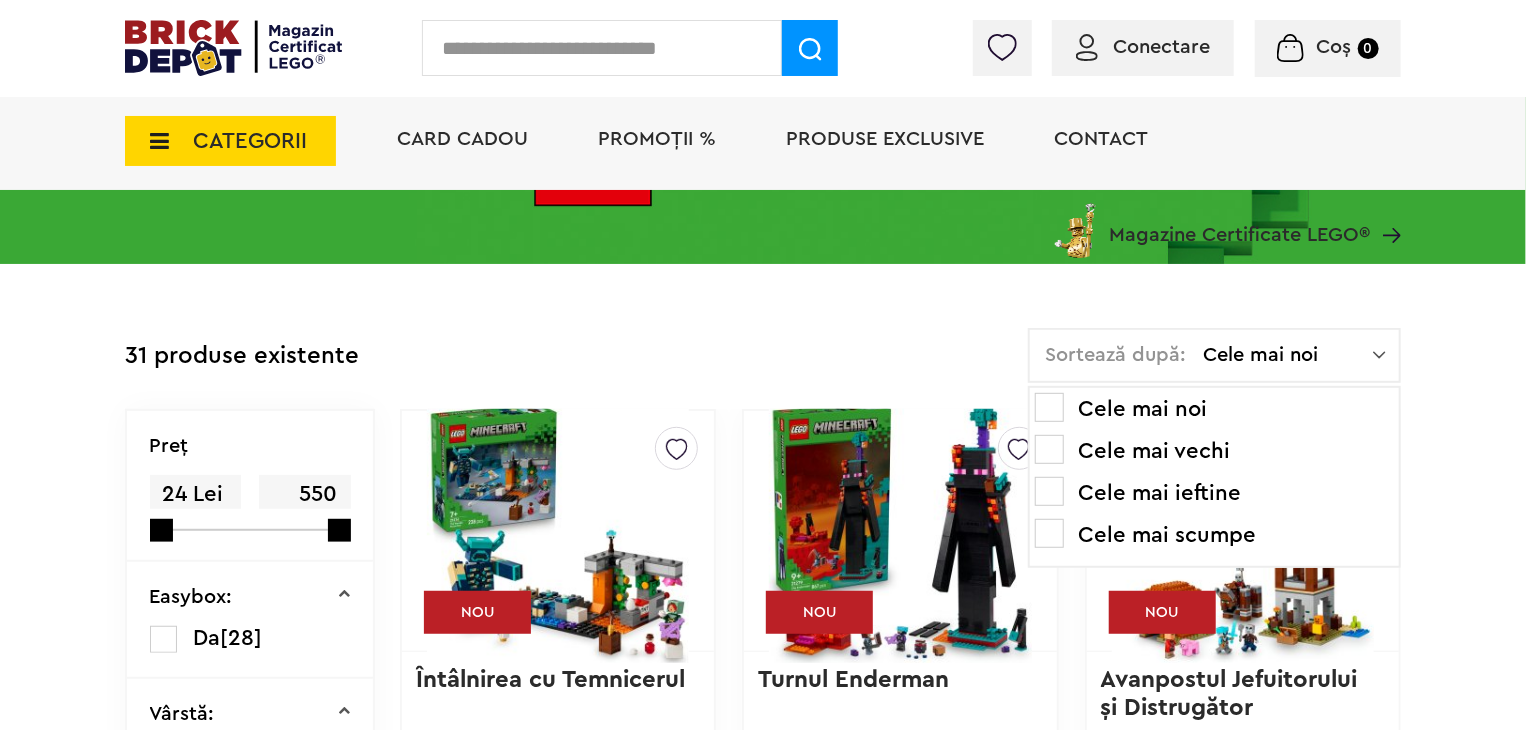 click on "Cele mai ieftine" at bounding box center (1214, 493) 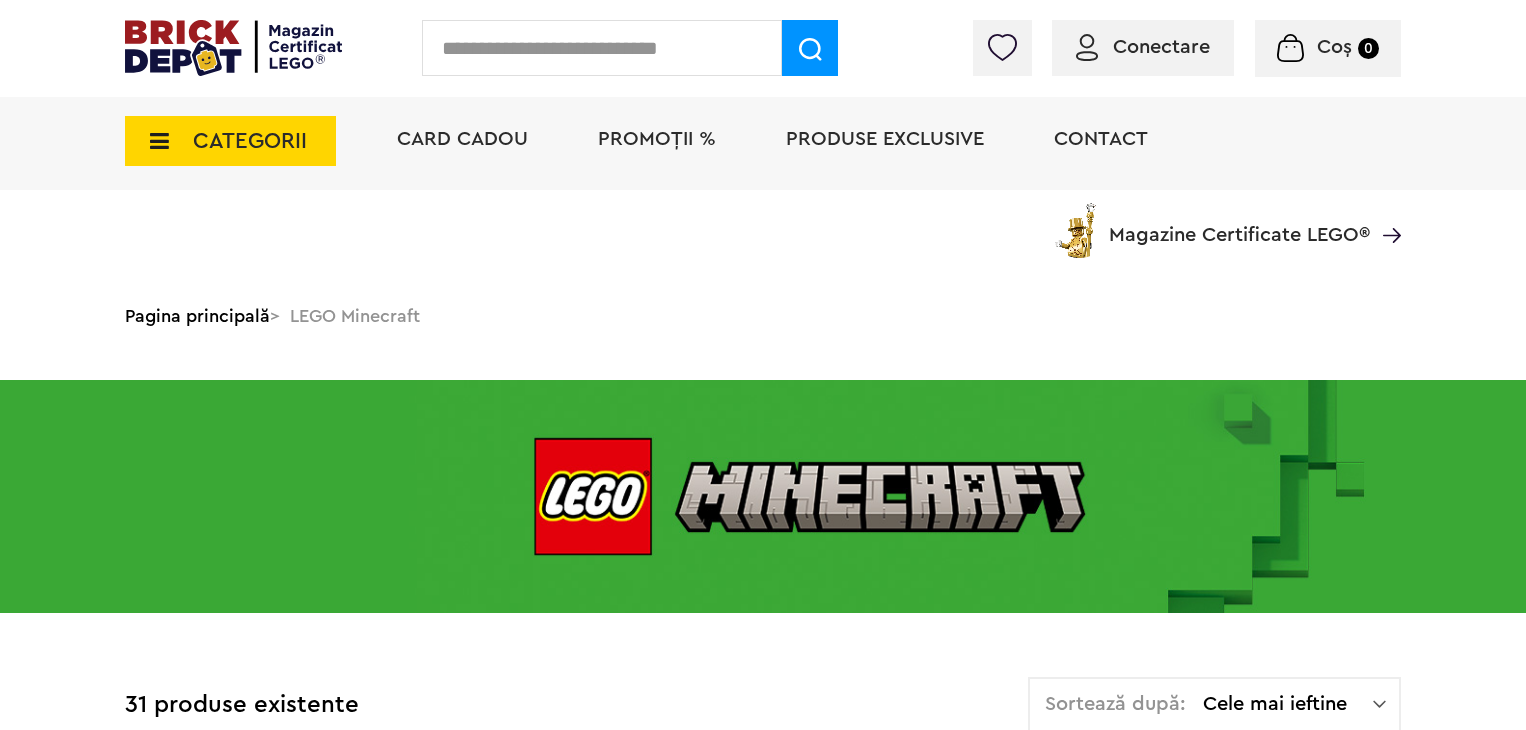 scroll, scrollTop: 600, scrollLeft: 0, axis: vertical 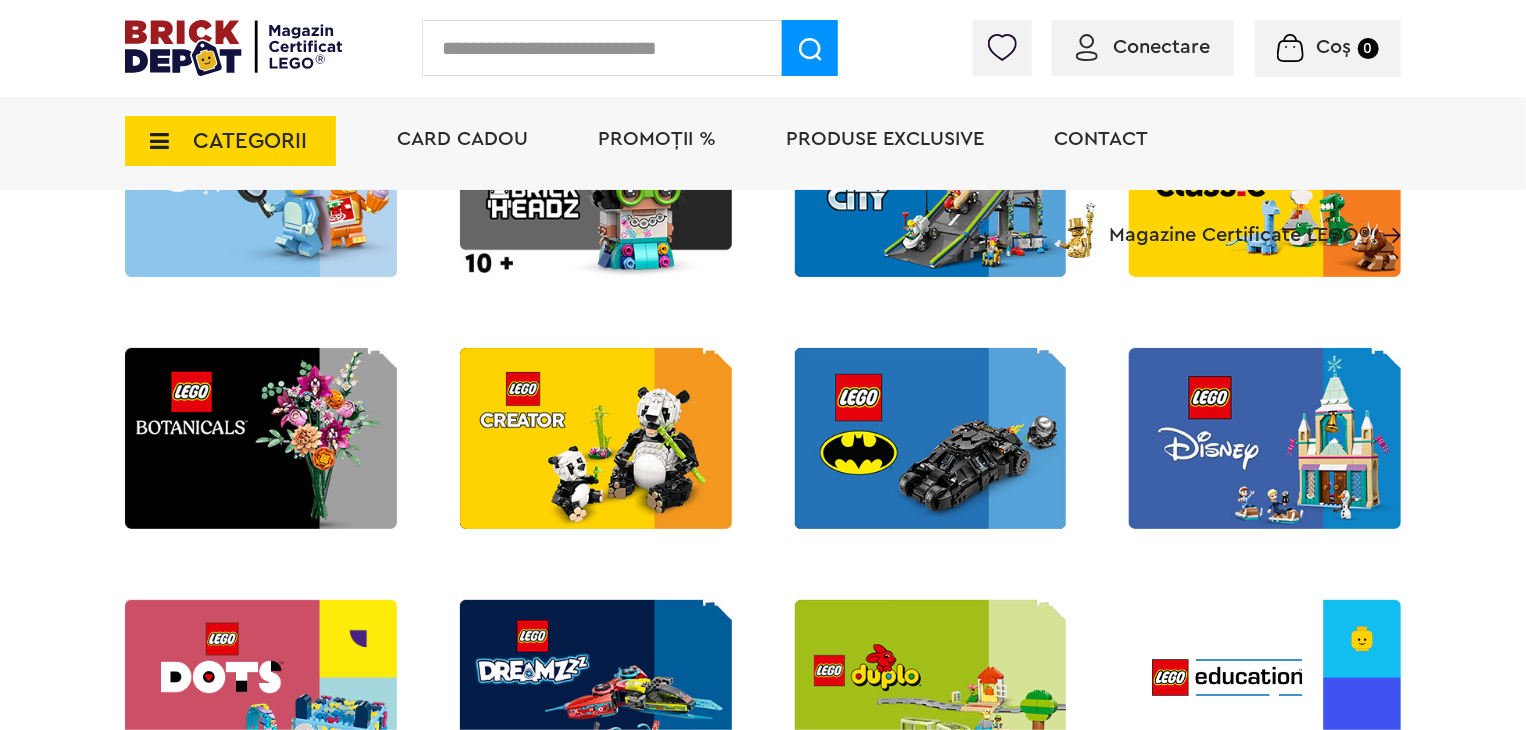 click at bounding box center (261, 438) 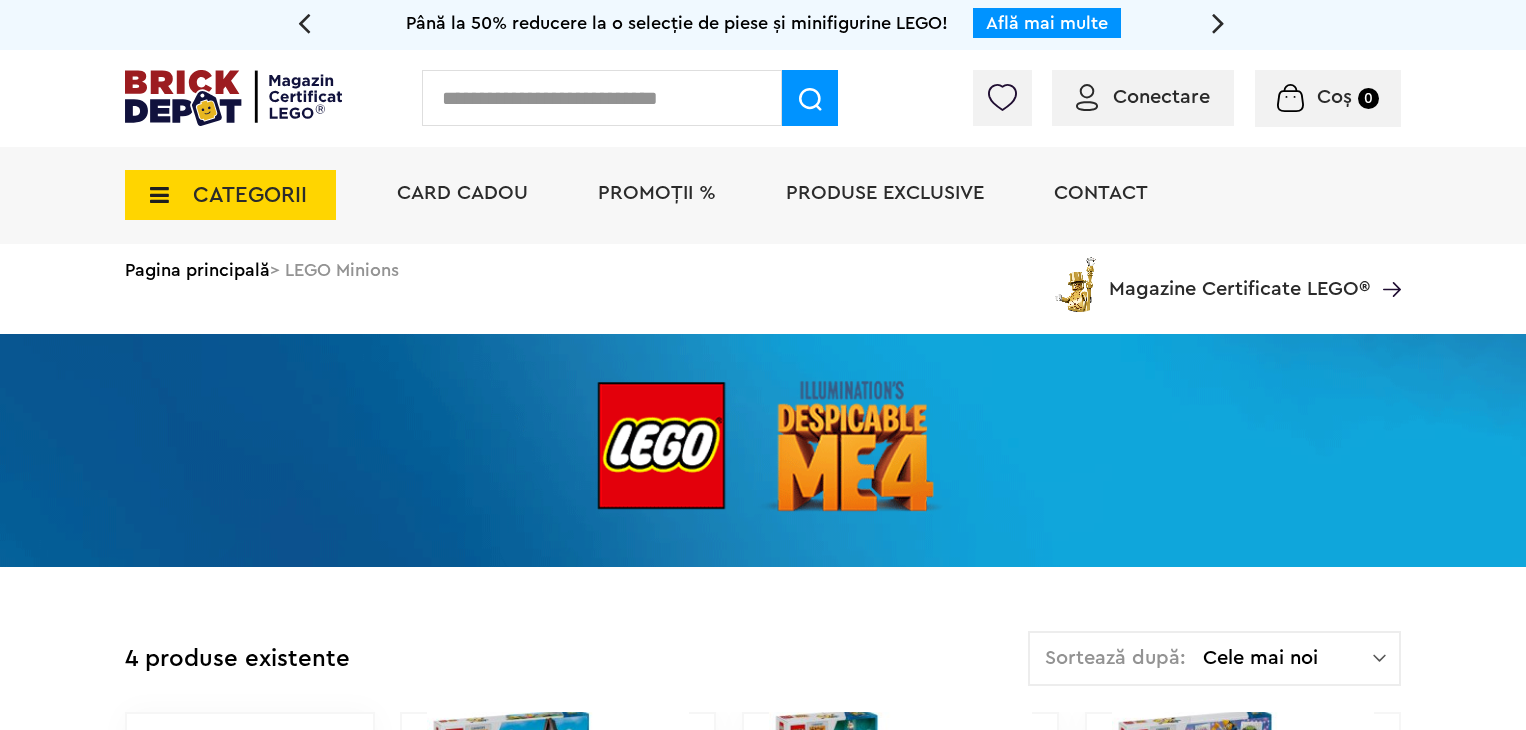 scroll, scrollTop: 0, scrollLeft: 0, axis: both 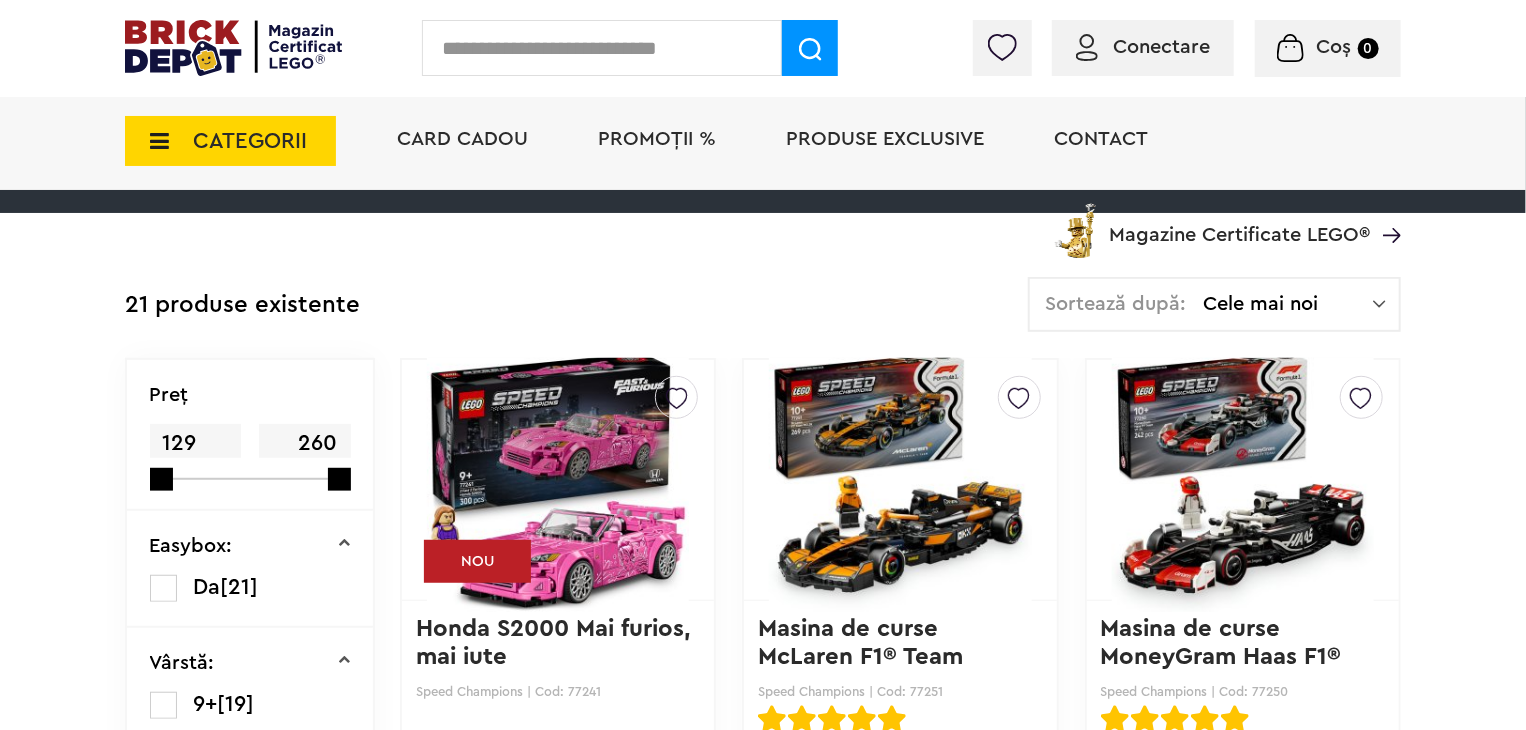 click on "Cele mai noi" at bounding box center (1288, 304) 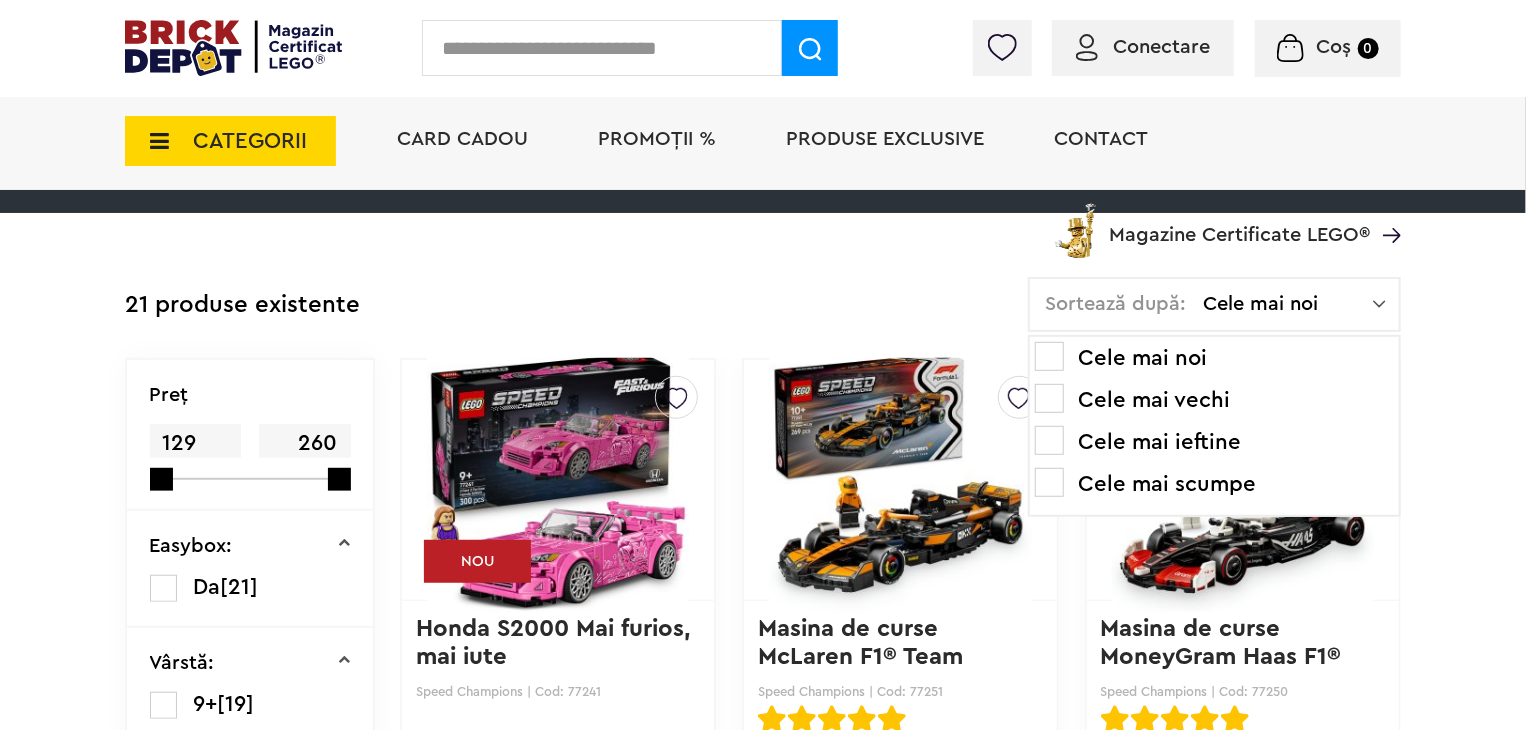 click on "Cele mai ieftine" at bounding box center [1214, 442] 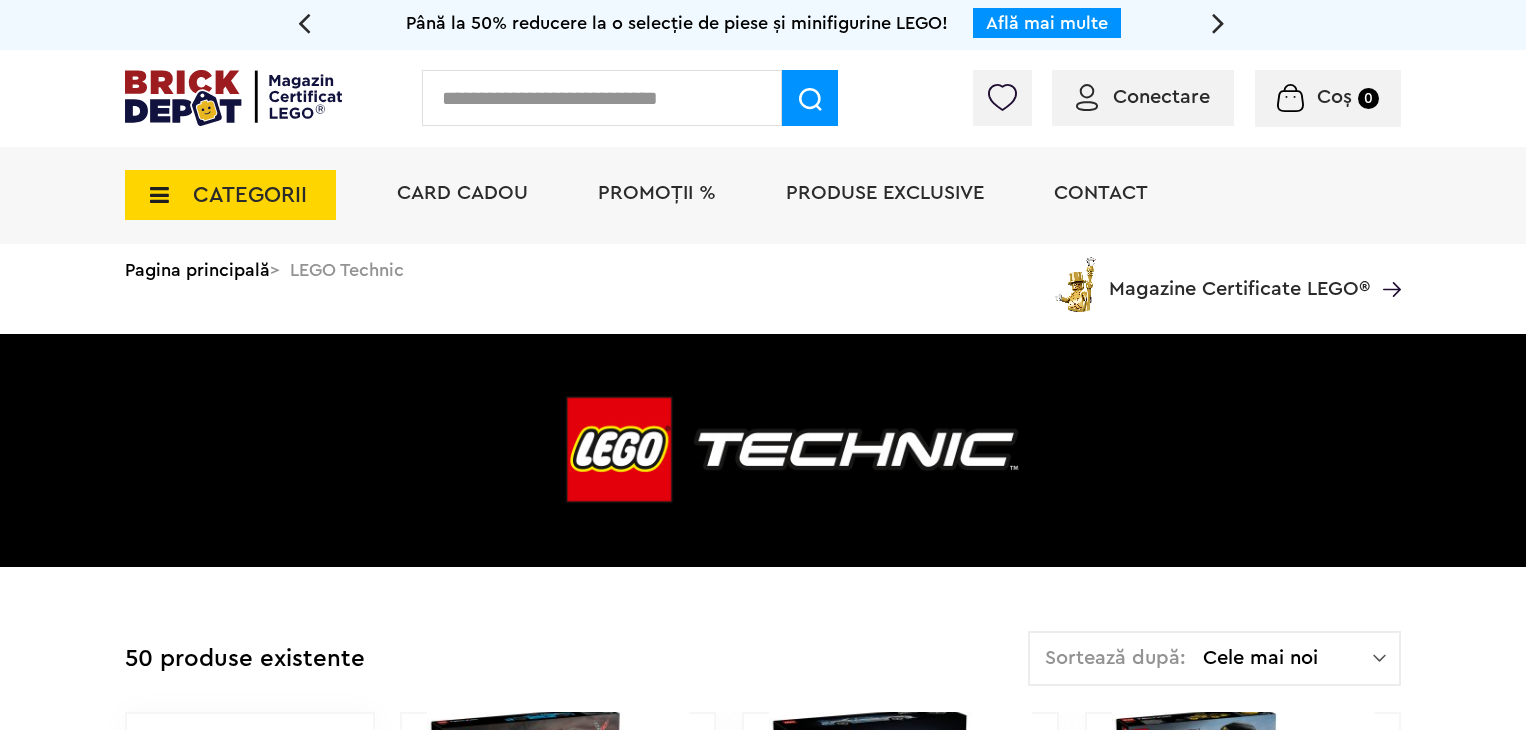 scroll, scrollTop: 0, scrollLeft: 0, axis: both 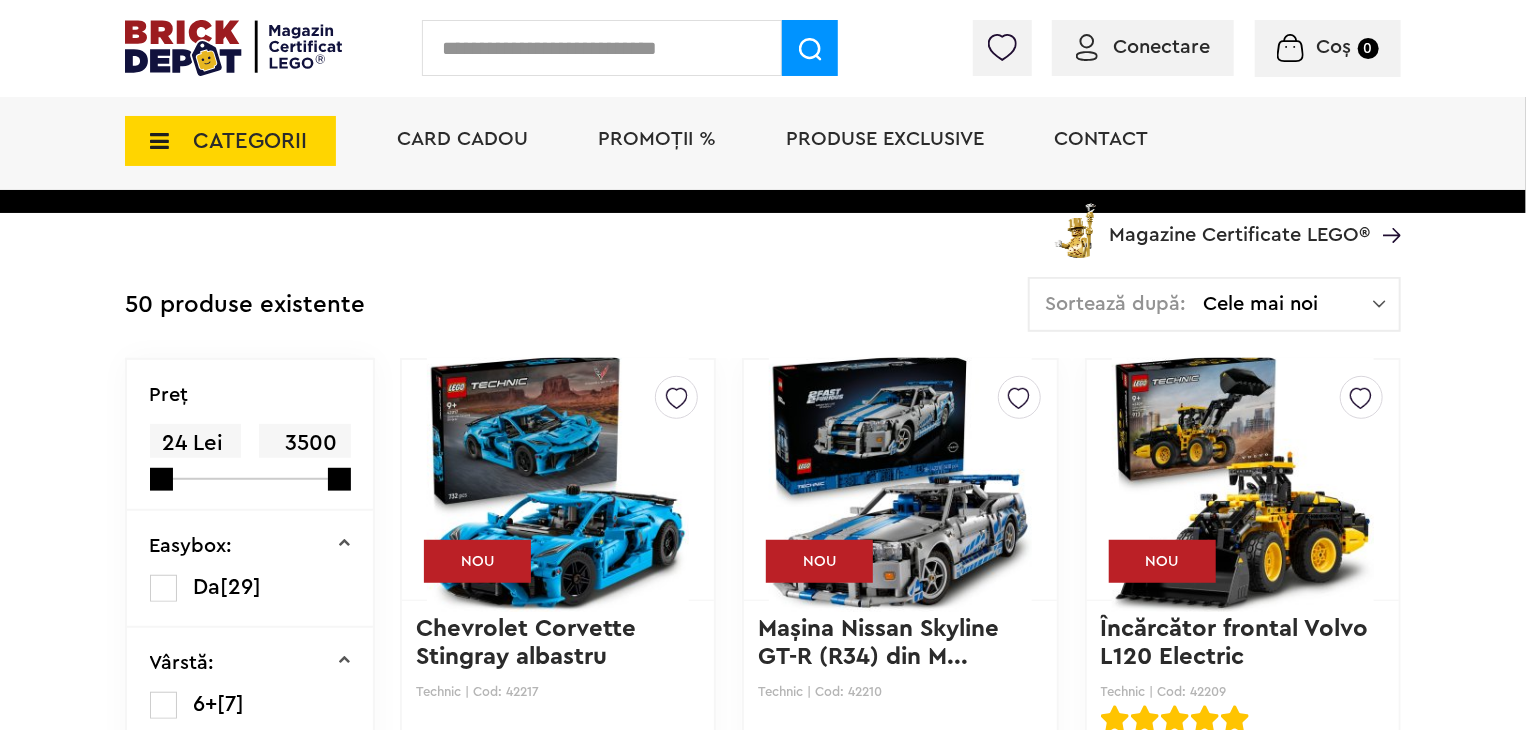 click on "Sortează după:" at bounding box center (1115, 304) 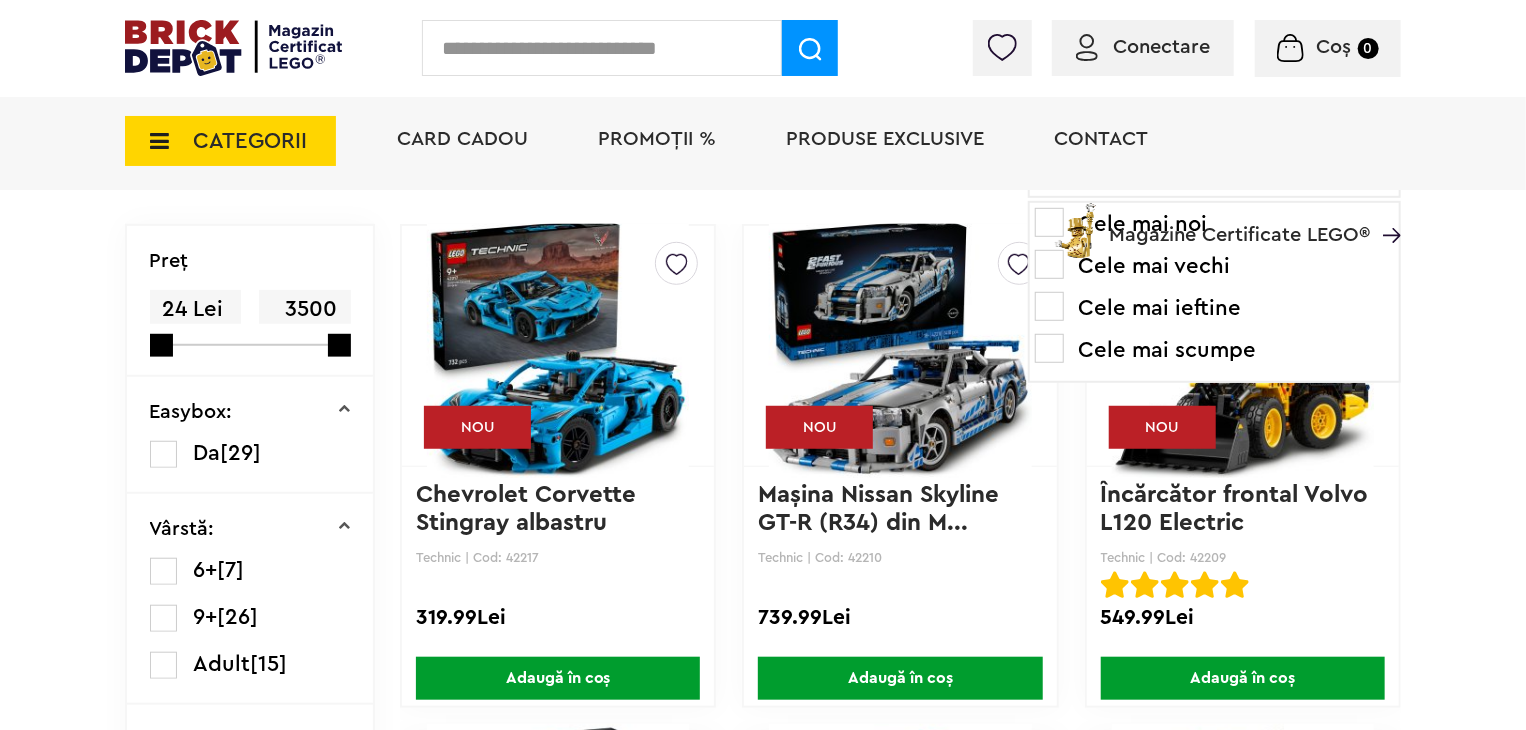 scroll, scrollTop: 500, scrollLeft: 0, axis: vertical 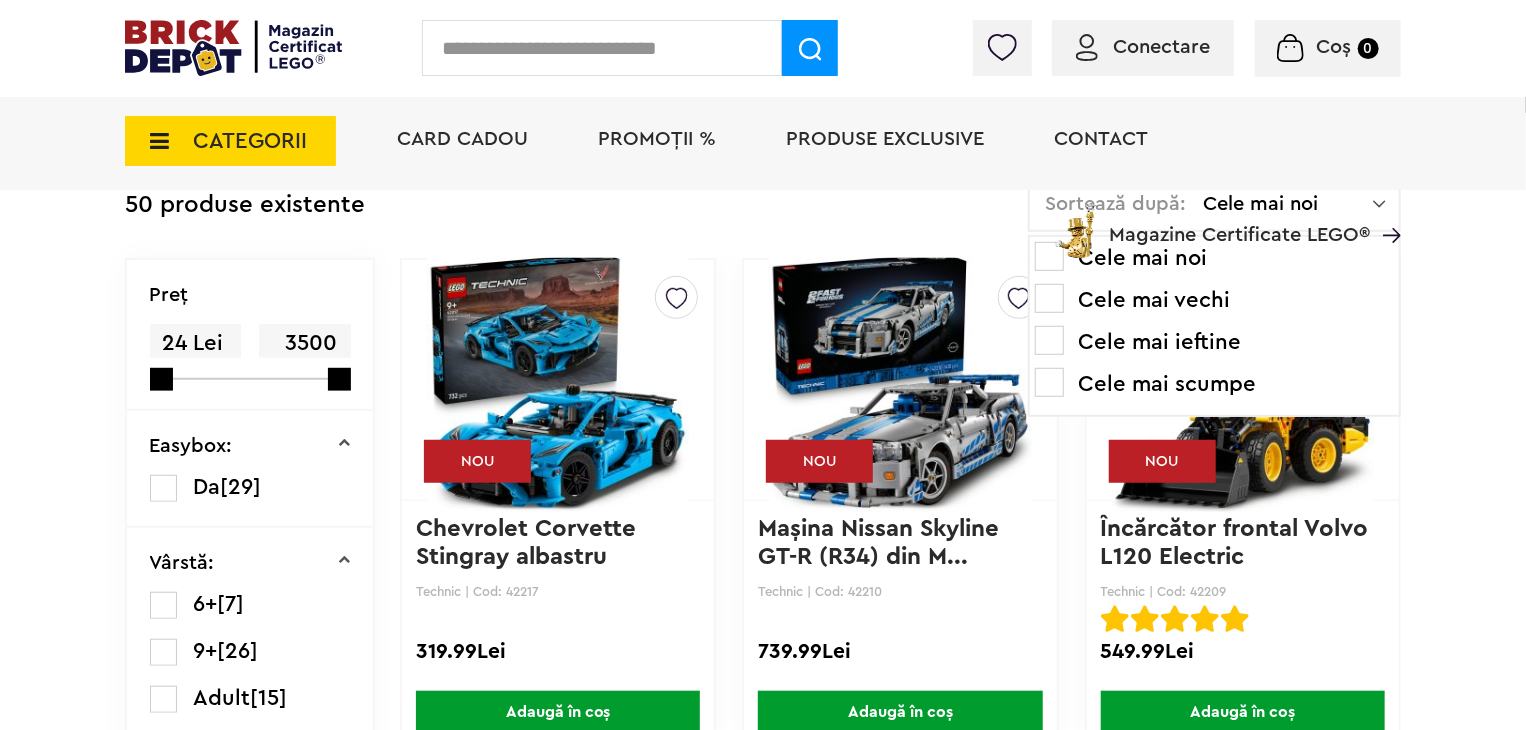 click on "Cele mai ieftine" at bounding box center (1214, 342) 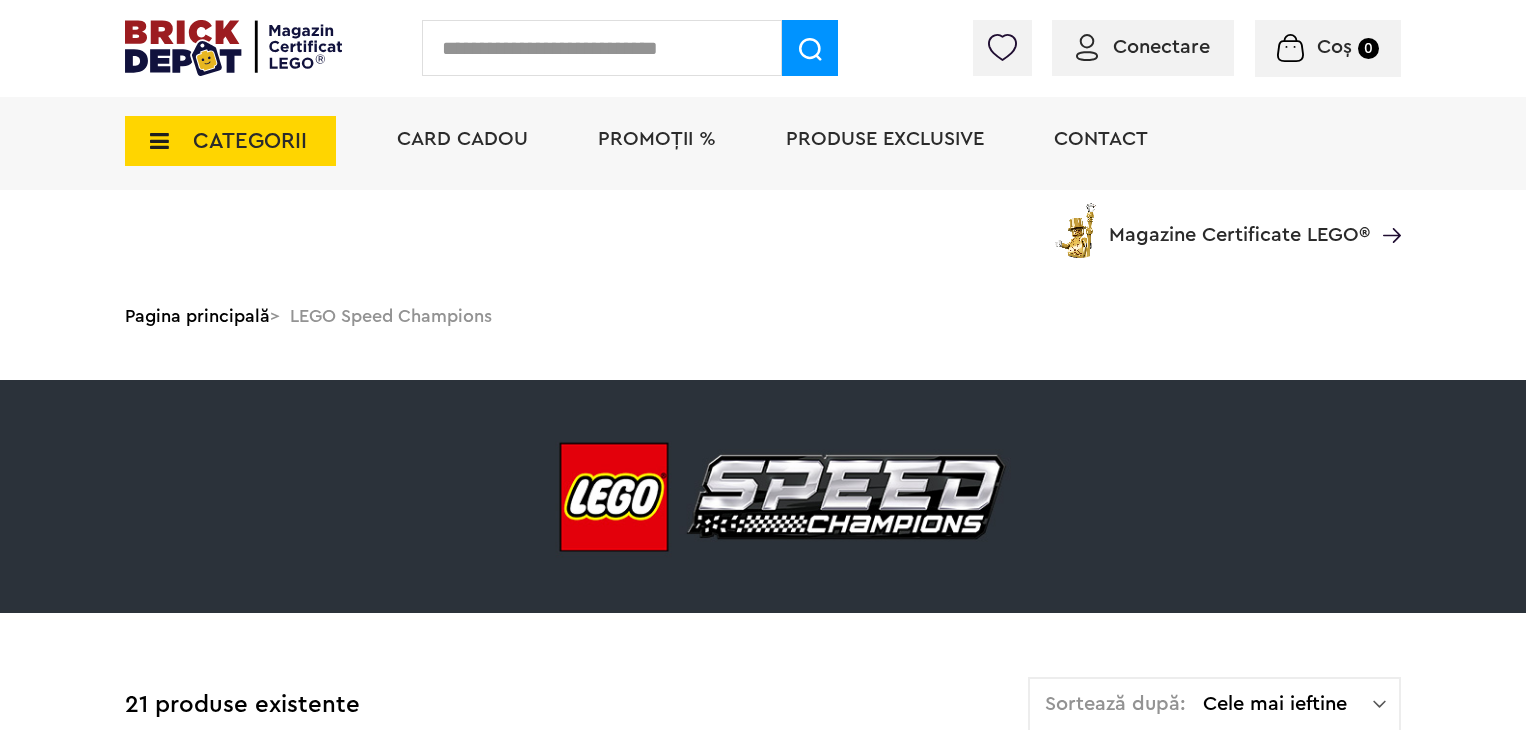 scroll, scrollTop: 500, scrollLeft: 0, axis: vertical 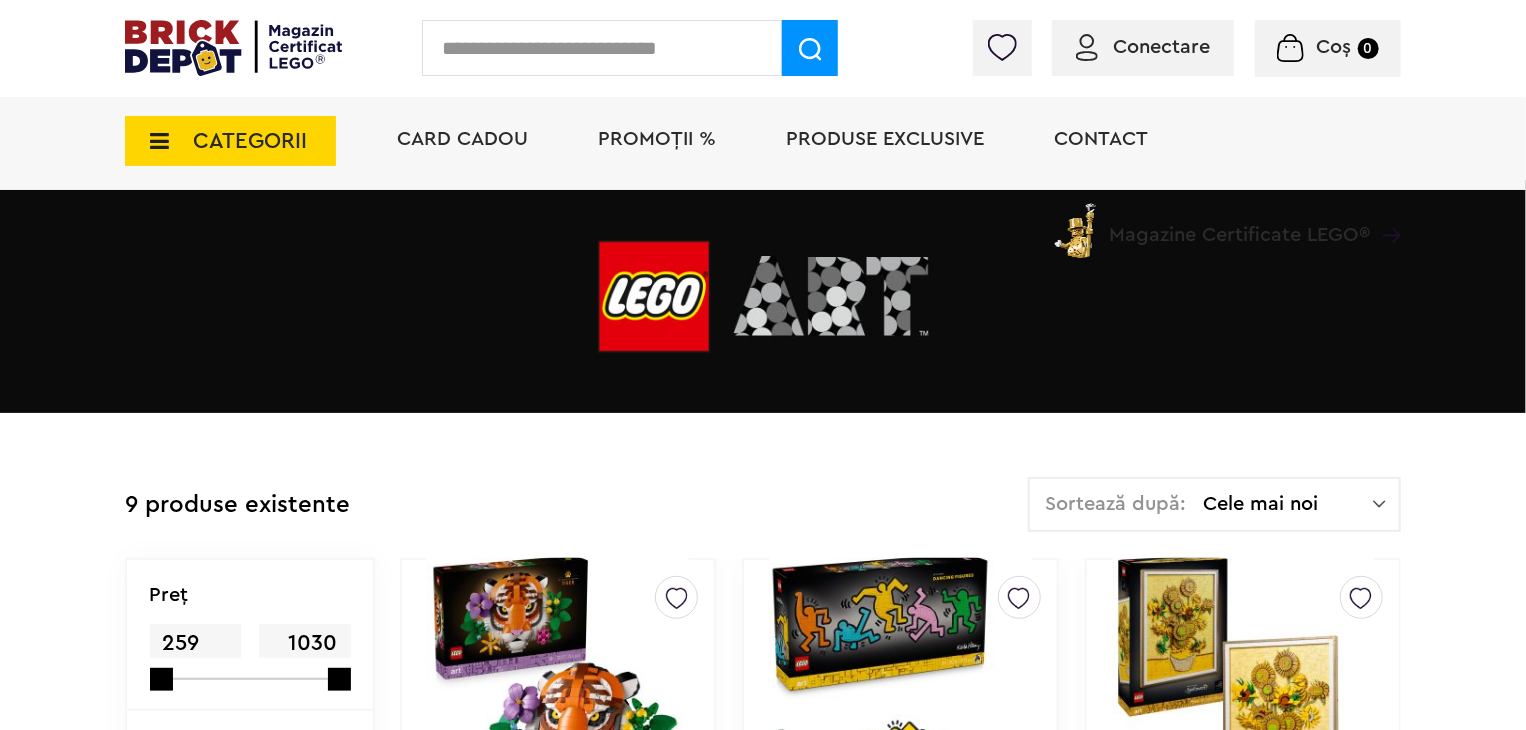 click on "Cele mai noi" at bounding box center (1288, 504) 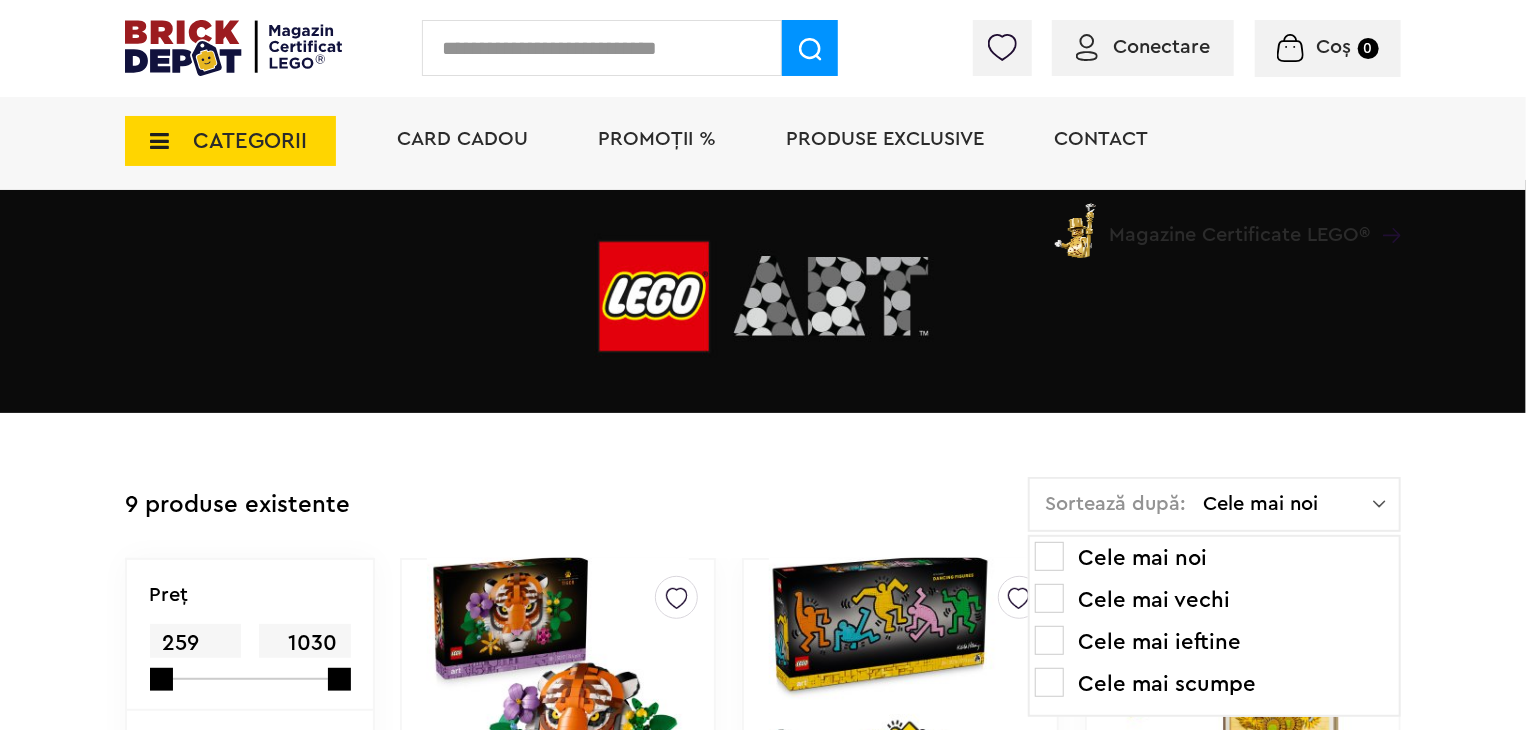 click on "Cele mai ieftine" at bounding box center (1214, 642) 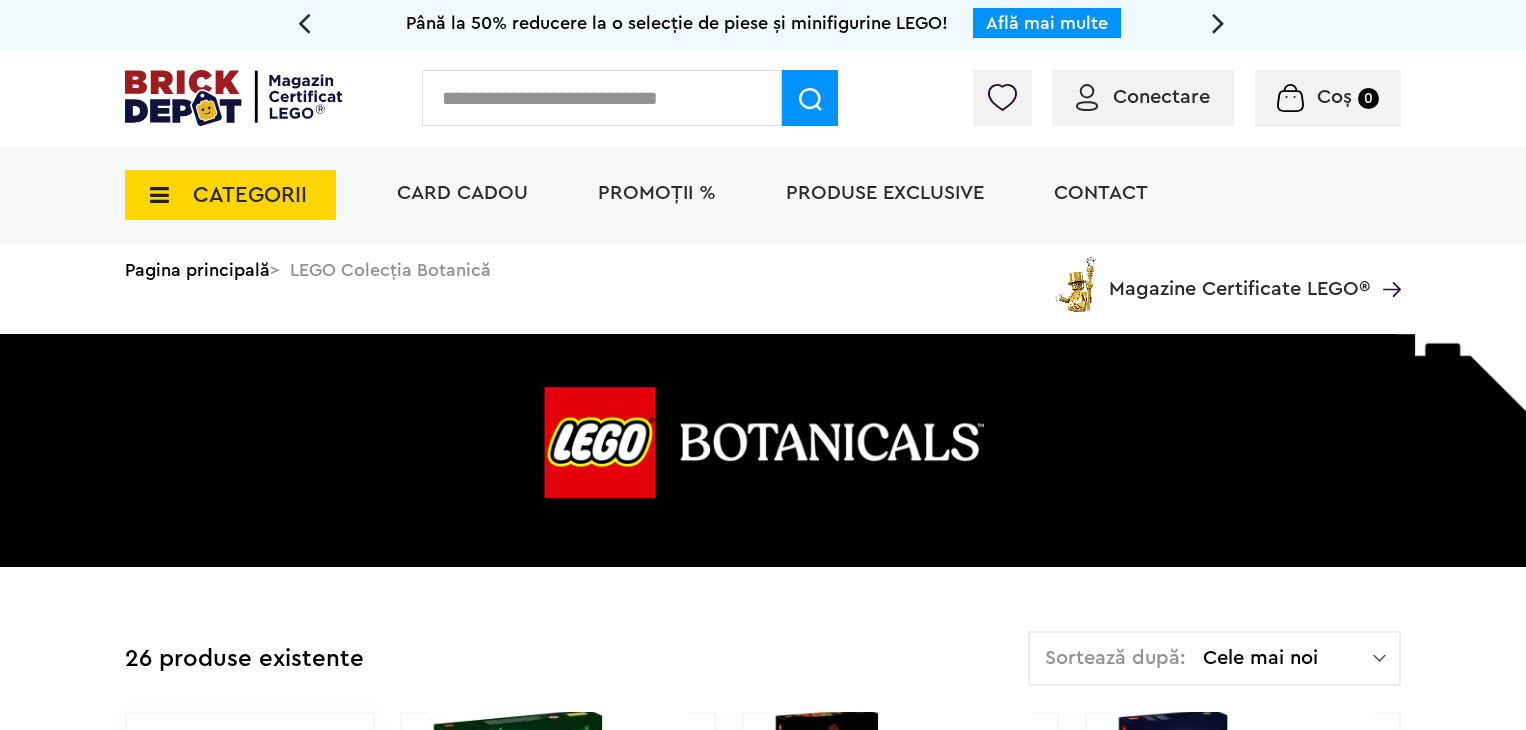 scroll, scrollTop: 0, scrollLeft: 0, axis: both 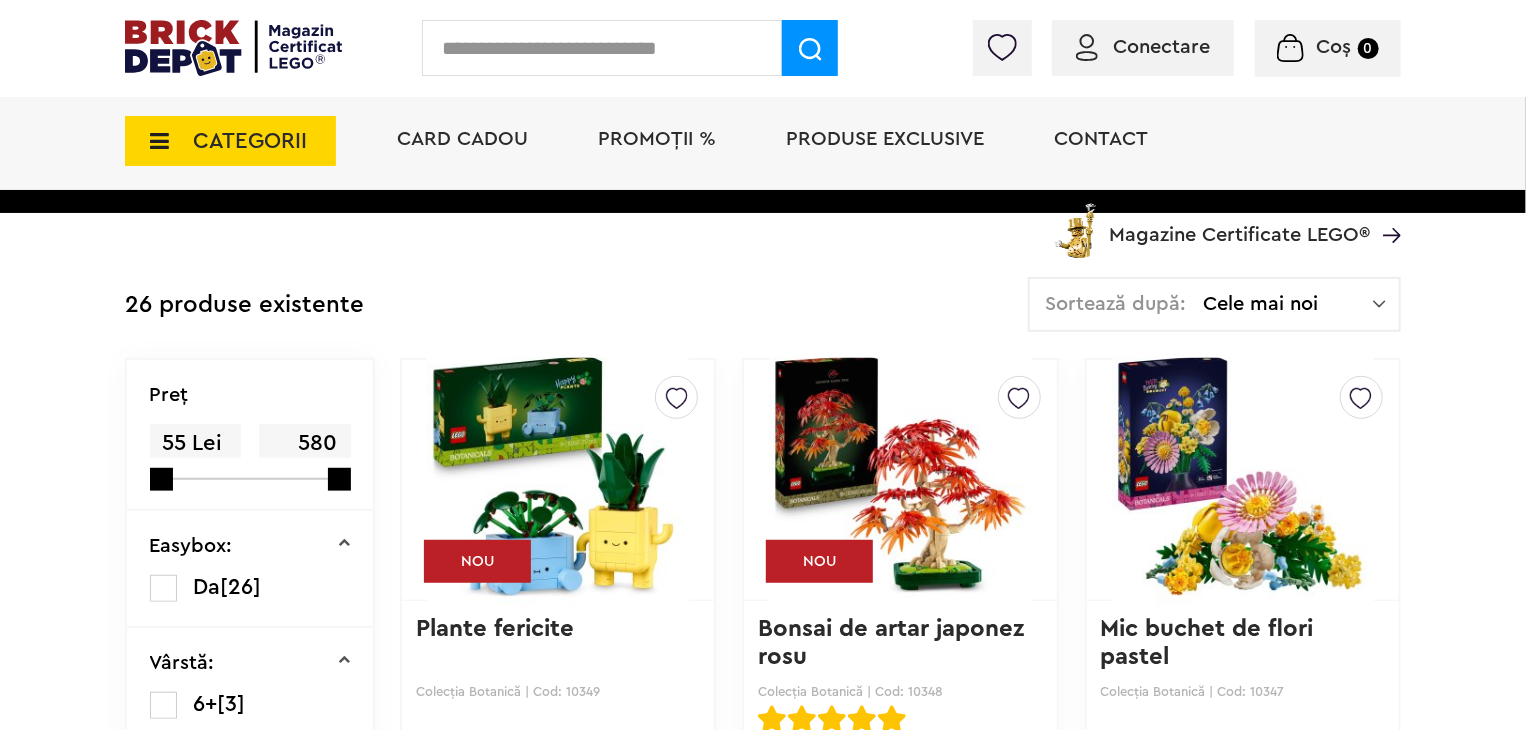 click on "Cele mai noi" at bounding box center (1288, 304) 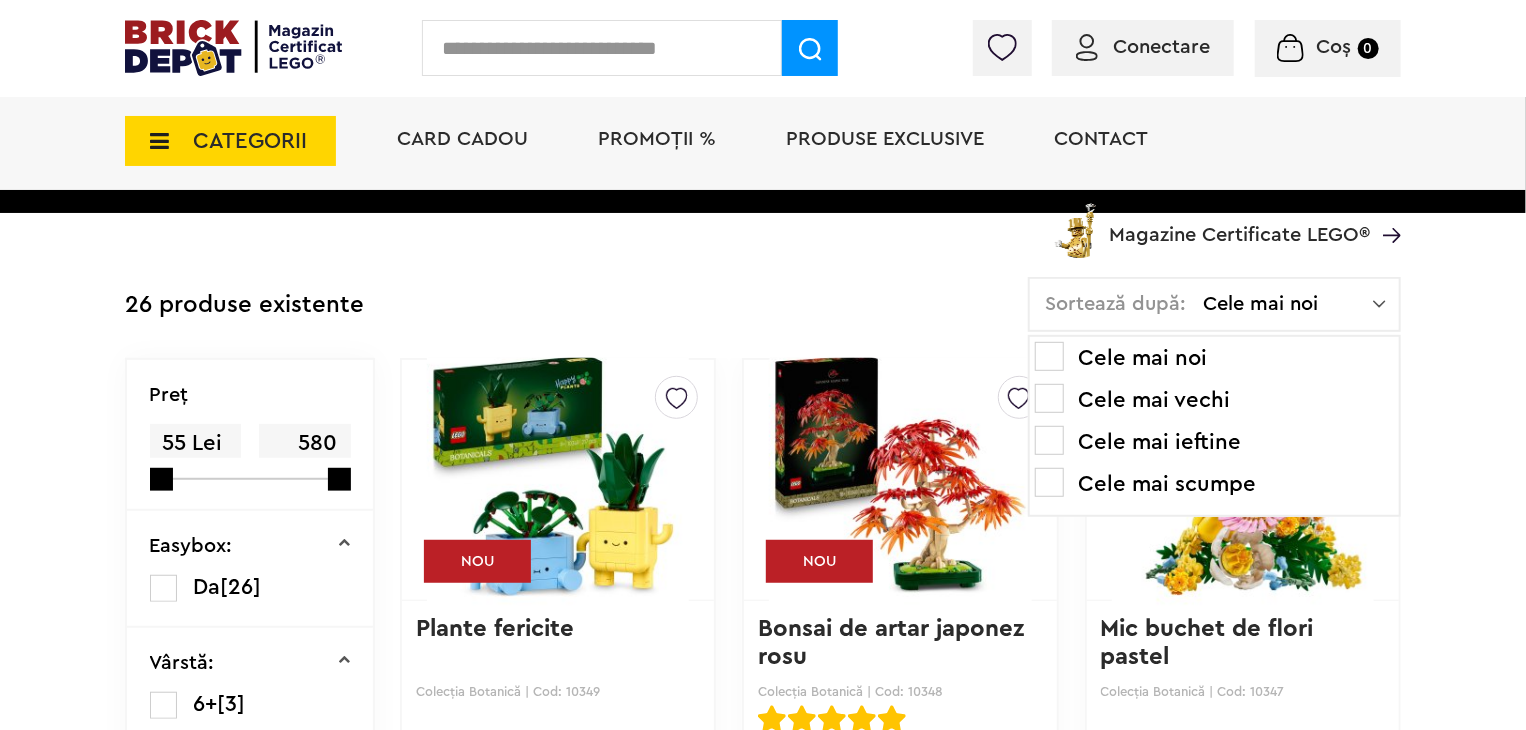 click on "Cele mai ieftine" at bounding box center (1214, 442) 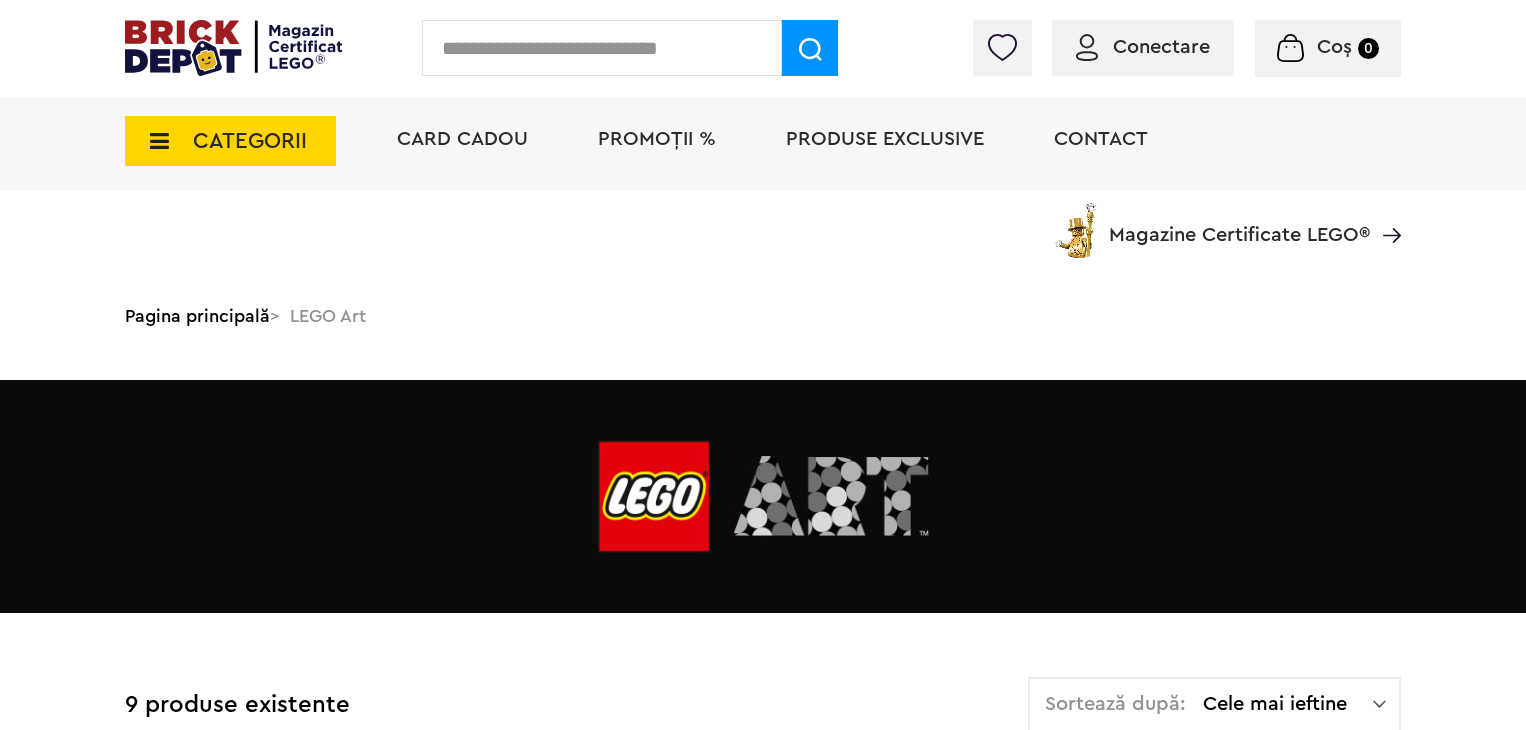 scroll, scrollTop: 800, scrollLeft: 0, axis: vertical 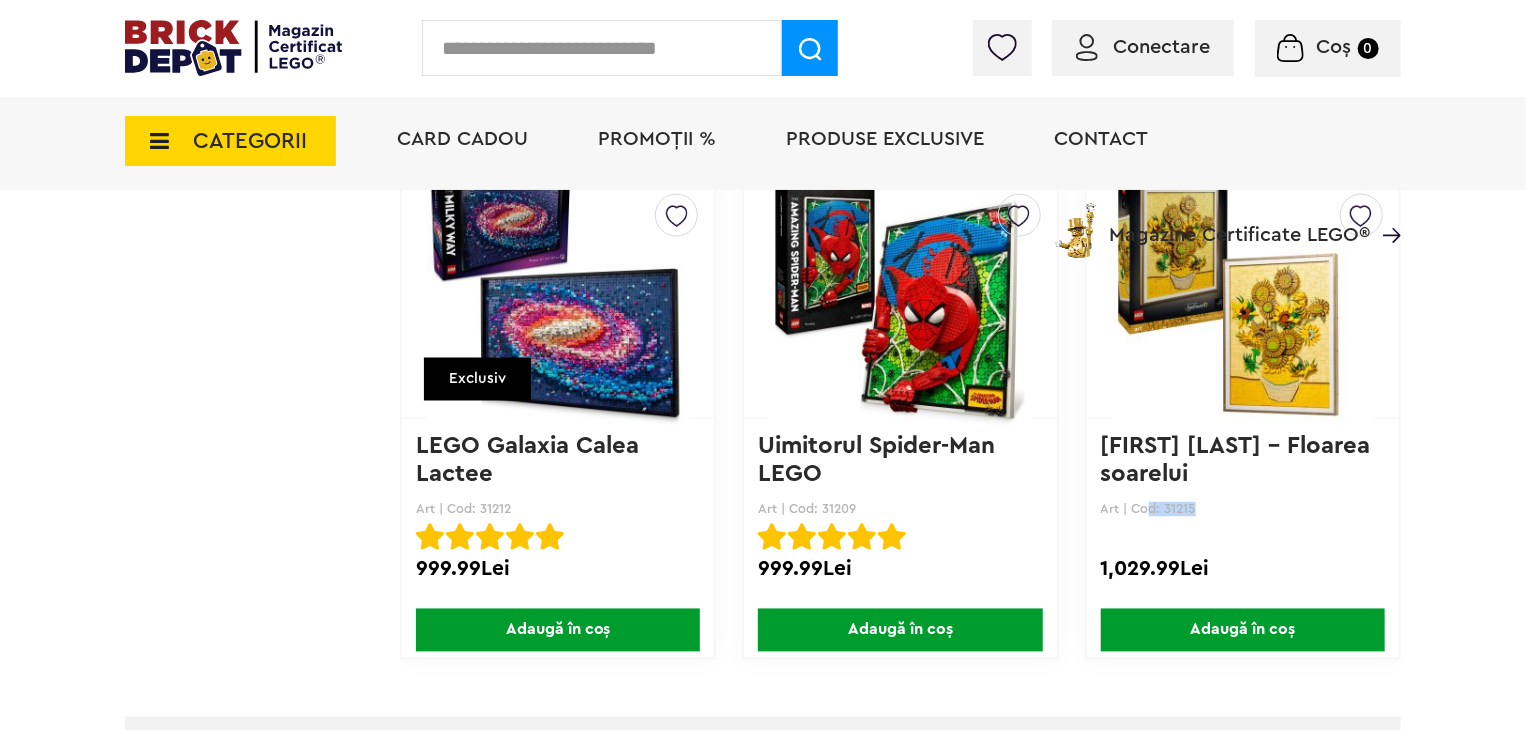 drag, startPoint x: 1188, startPoint y: 509, endPoint x: 1139, endPoint y: 506, distance: 49.09175 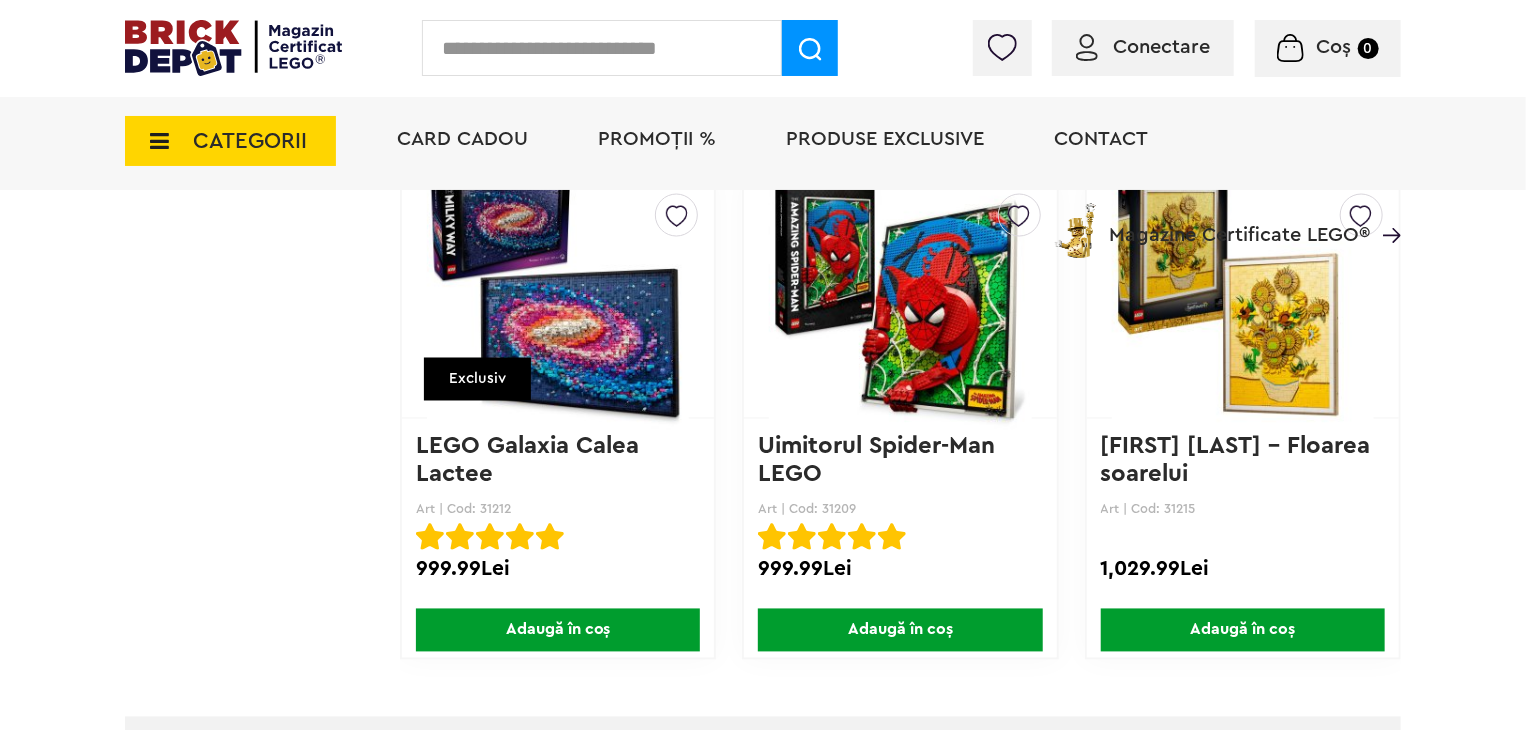 click on "Art | Cod: 31215" at bounding box center [1243, 509] 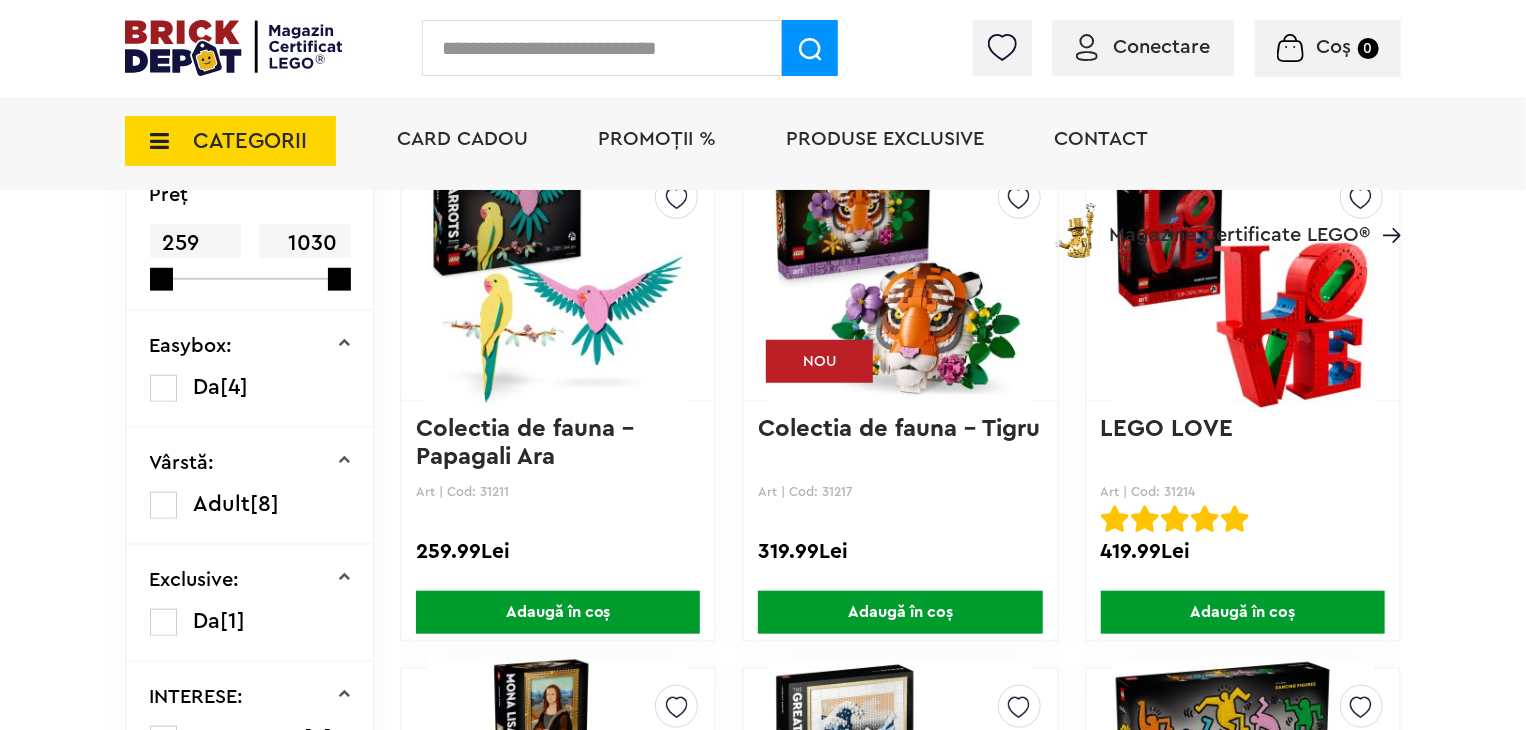 scroll, scrollTop: 500, scrollLeft: 0, axis: vertical 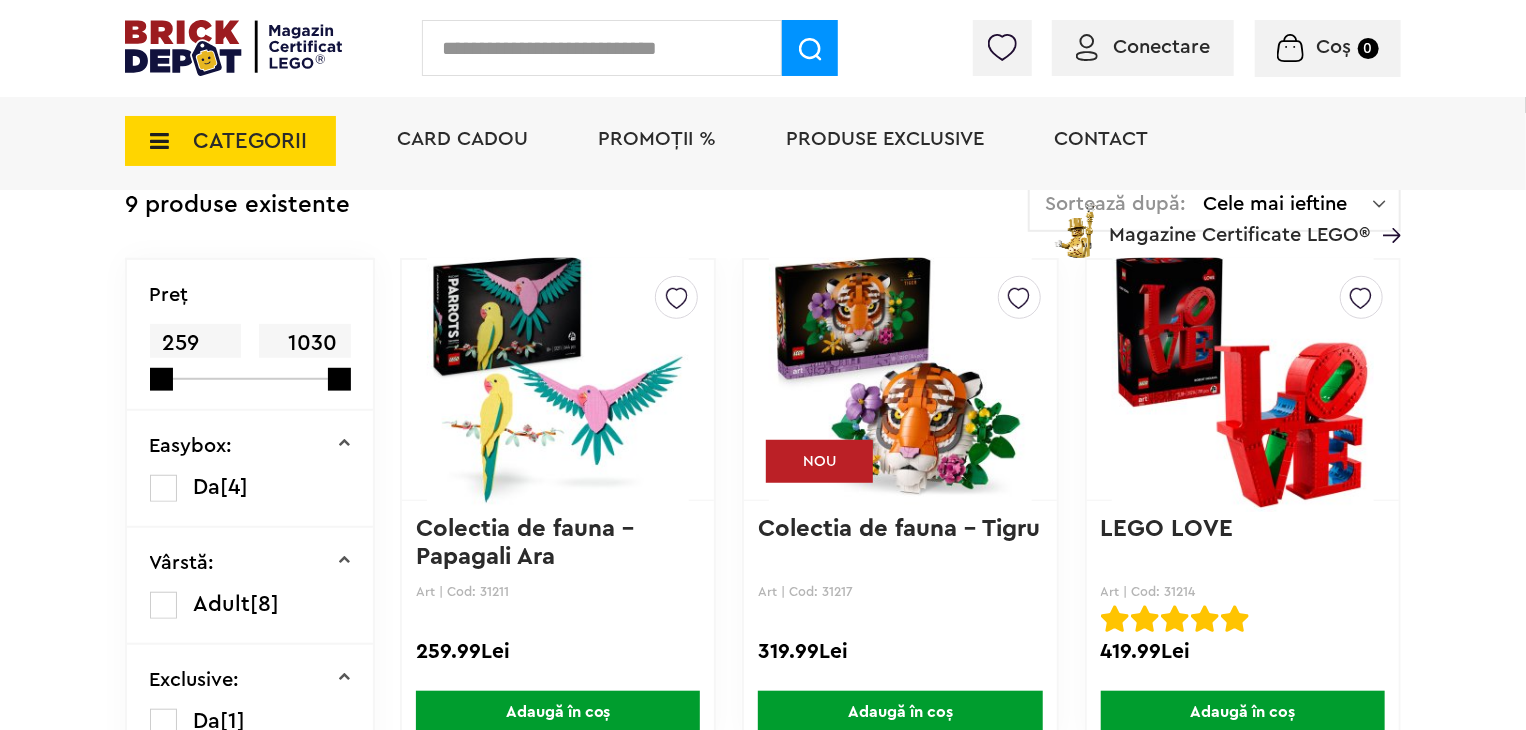 click on "Art | Cod: 31214" at bounding box center [1243, 591] 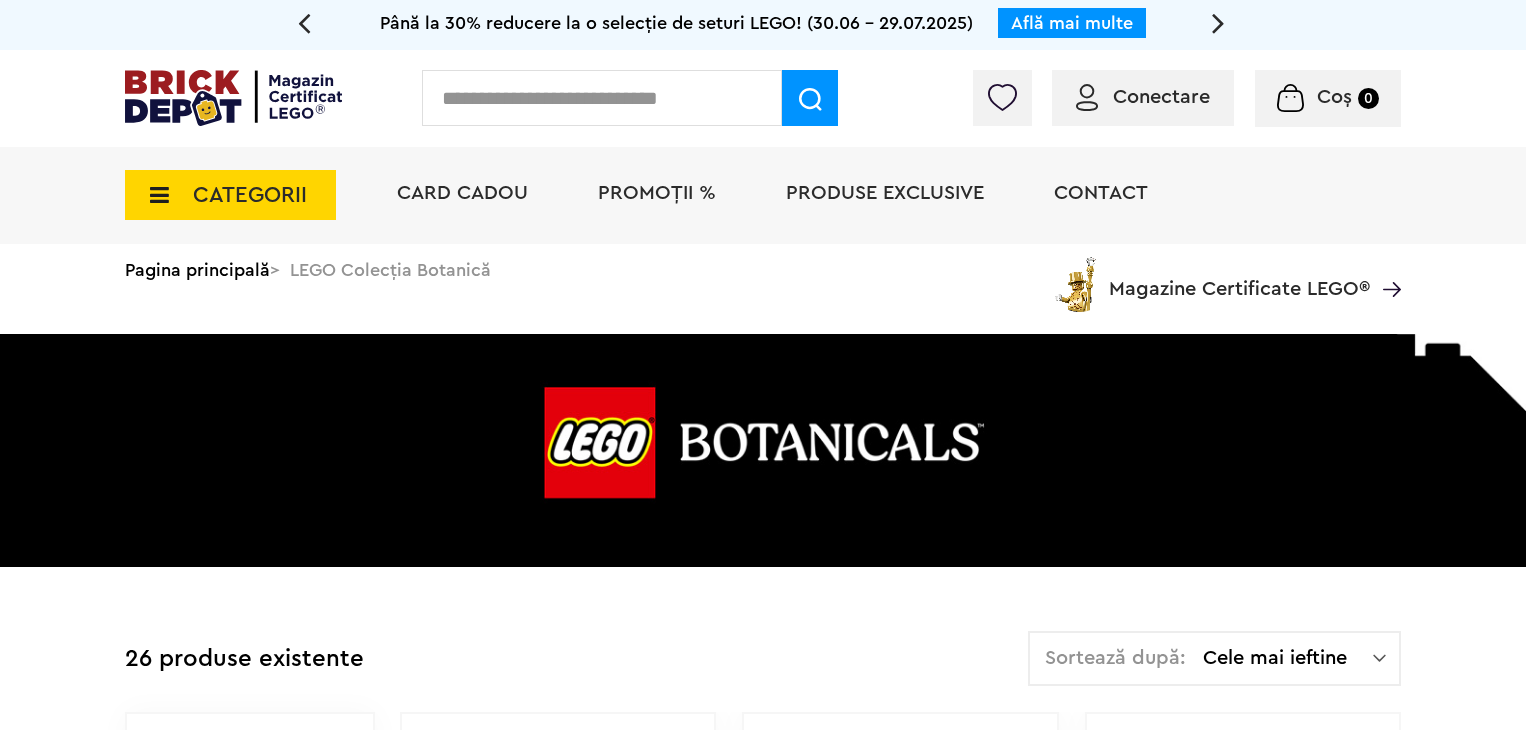 scroll, scrollTop: 356, scrollLeft: 0, axis: vertical 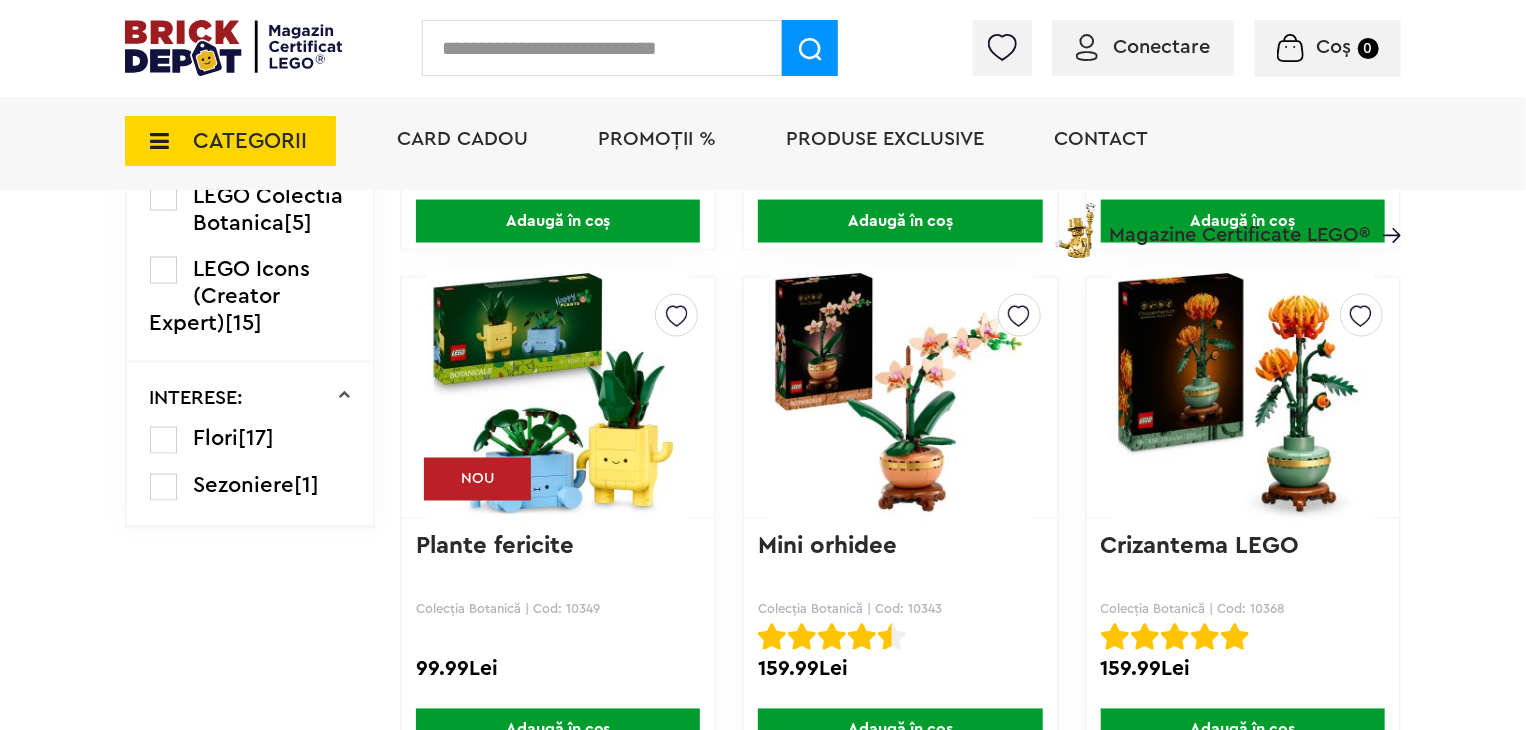 drag, startPoint x: 943, startPoint y: 608, endPoint x: 907, endPoint y: 608, distance: 36 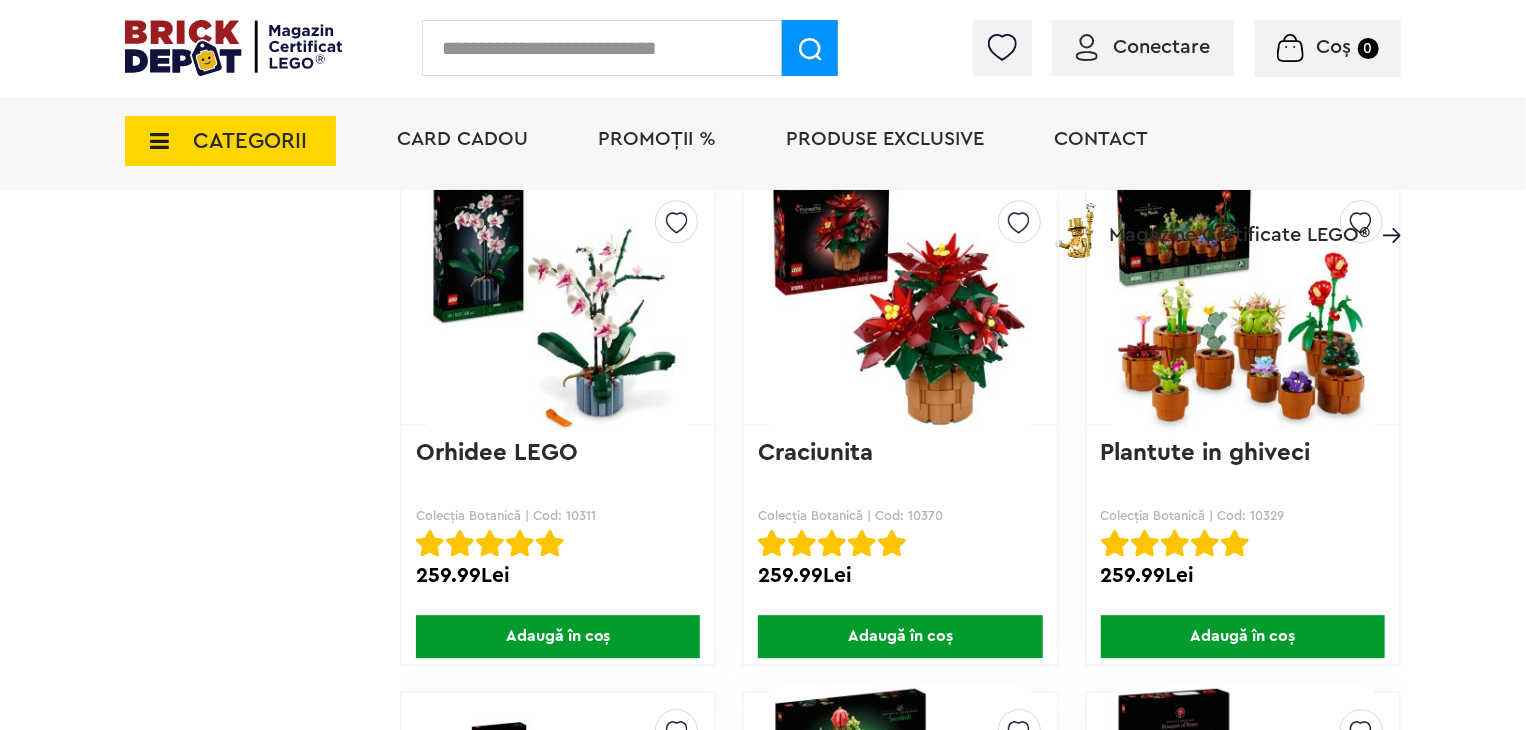 scroll, scrollTop: 2600, scrollLeft: 0, axis: vertical 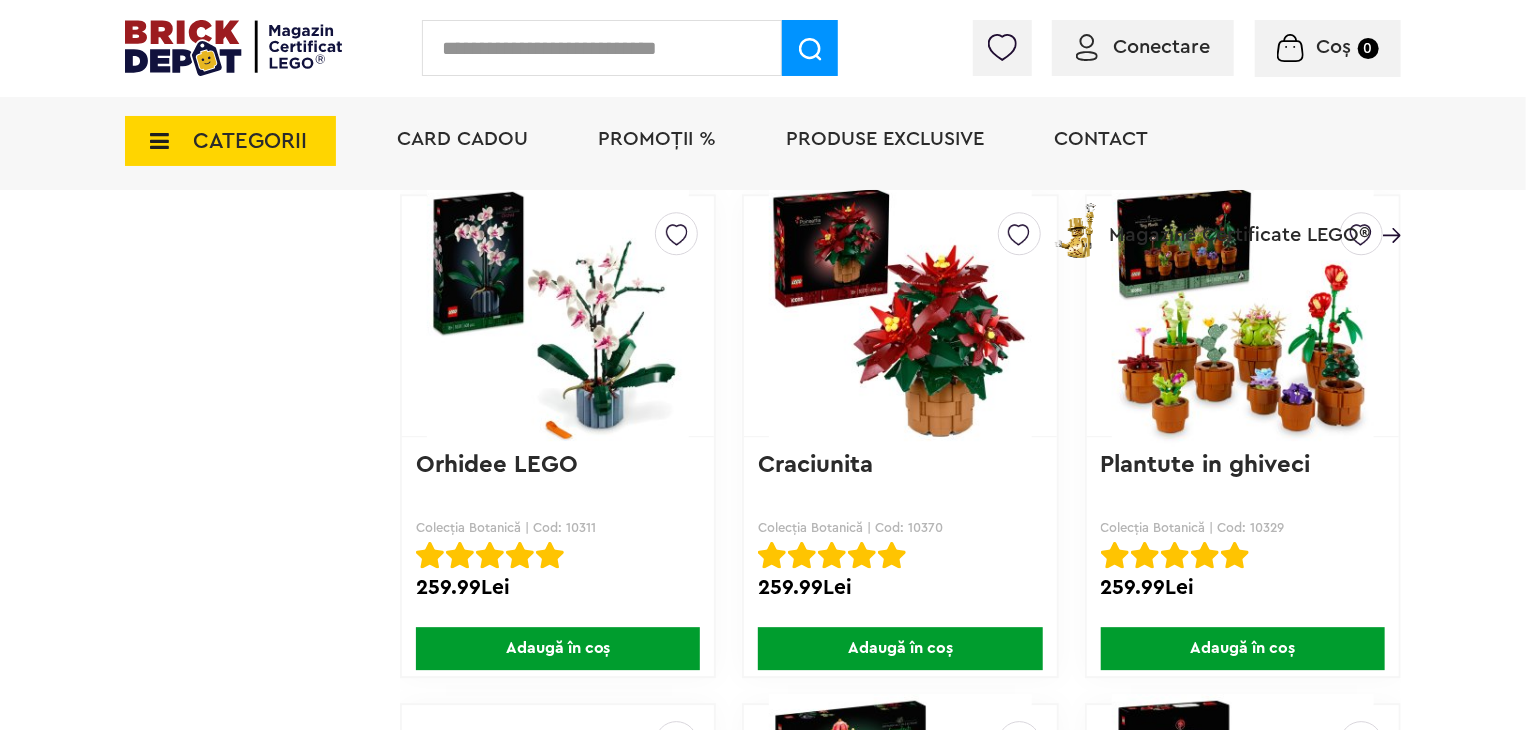 drag, startPoint x: 597, startPoint y: 521, endPoint x: 568, endPoint y: 520, distance: 29.017237 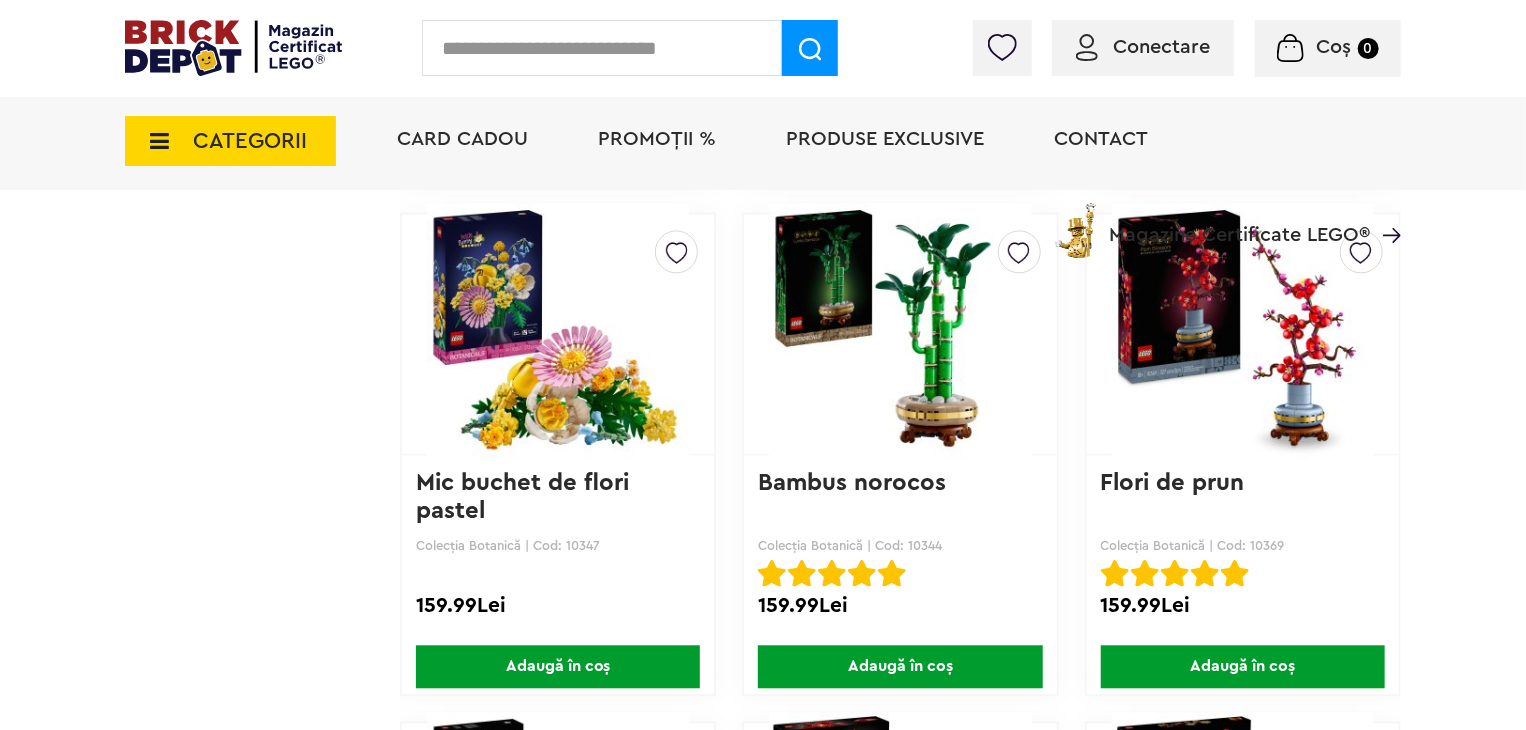 scroll, scrollTop: 2100, scrollLeft: 0, axis: vertical 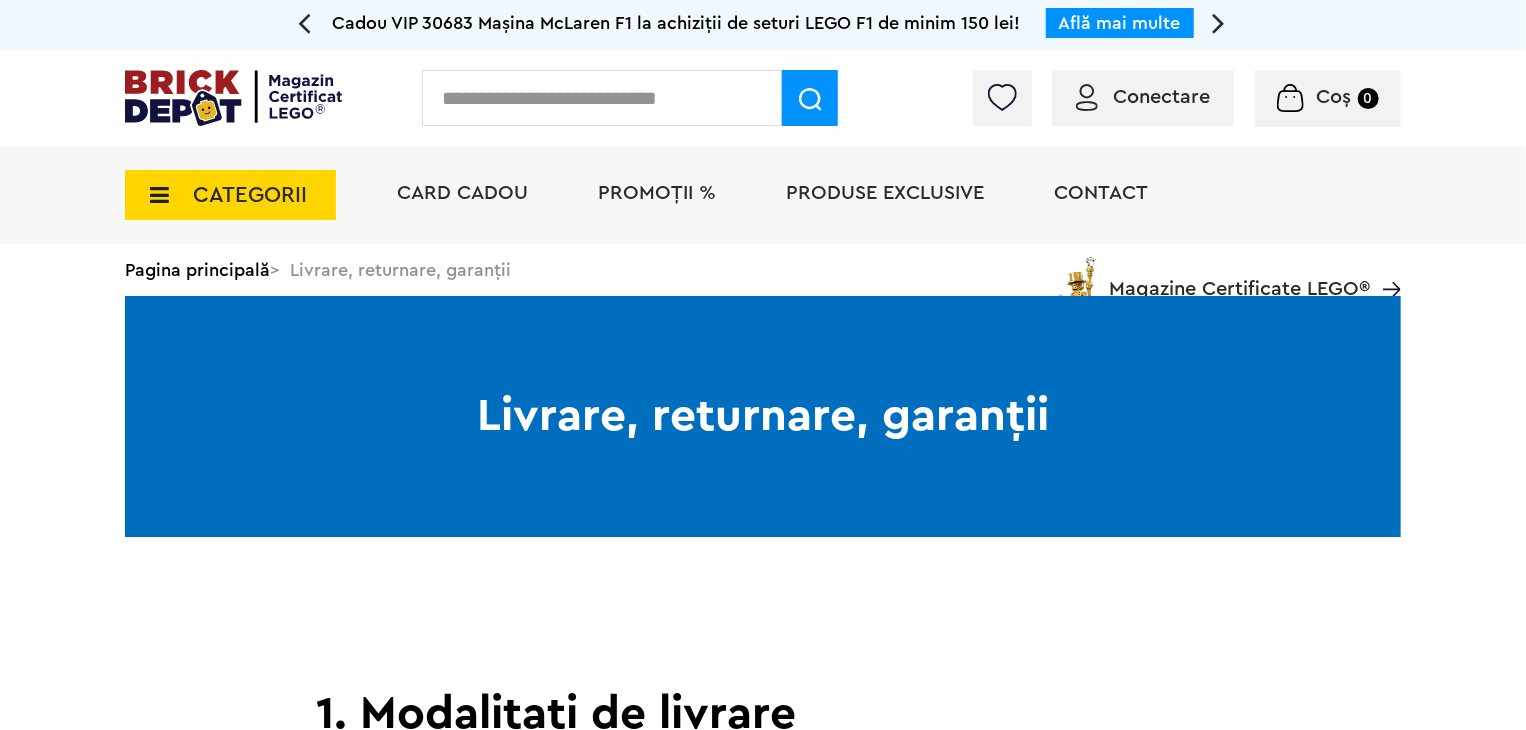 click on "Magazine Certificate LEGO®" at bounding box center [1239, 276] 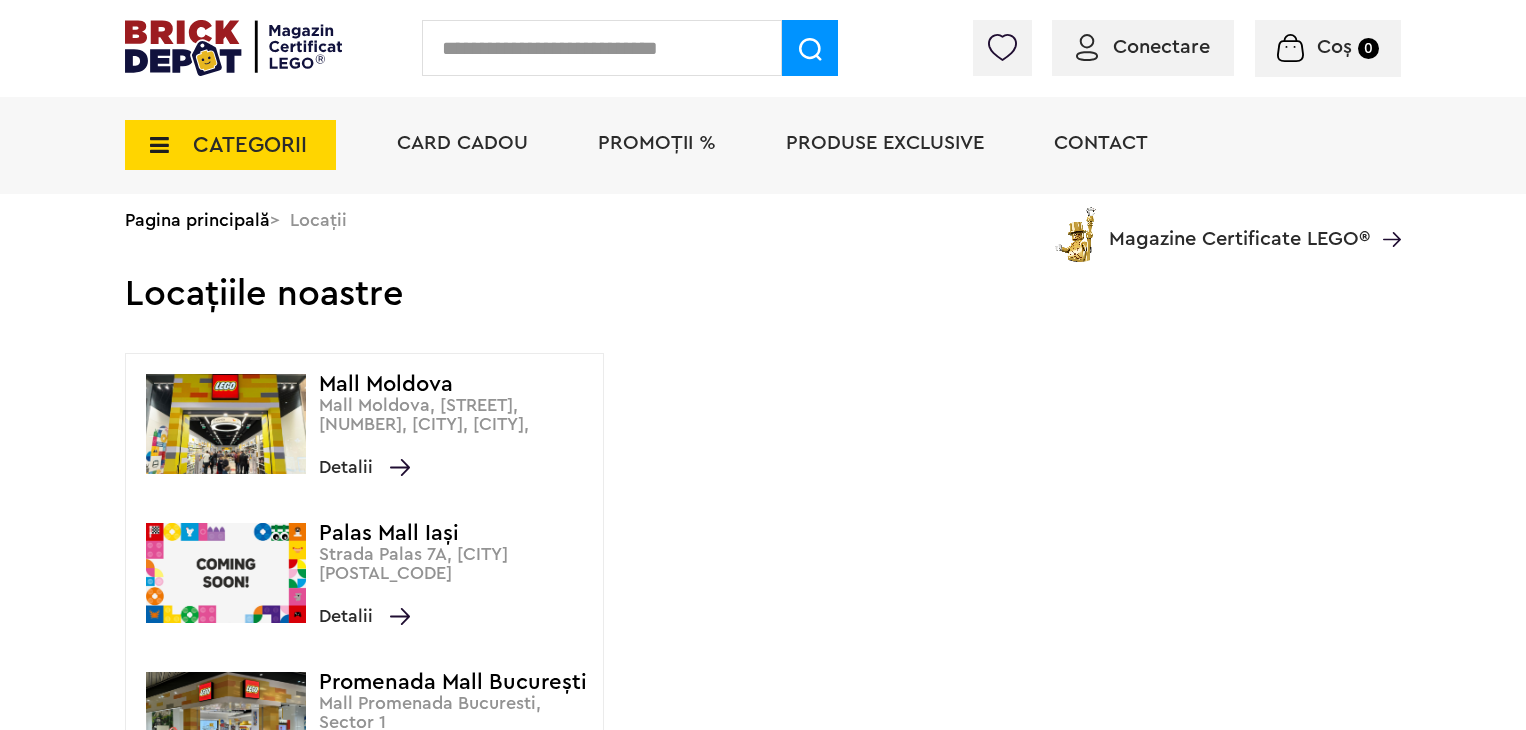 scroll, scrollTop: 0, scrollLeft: 0, axis: both 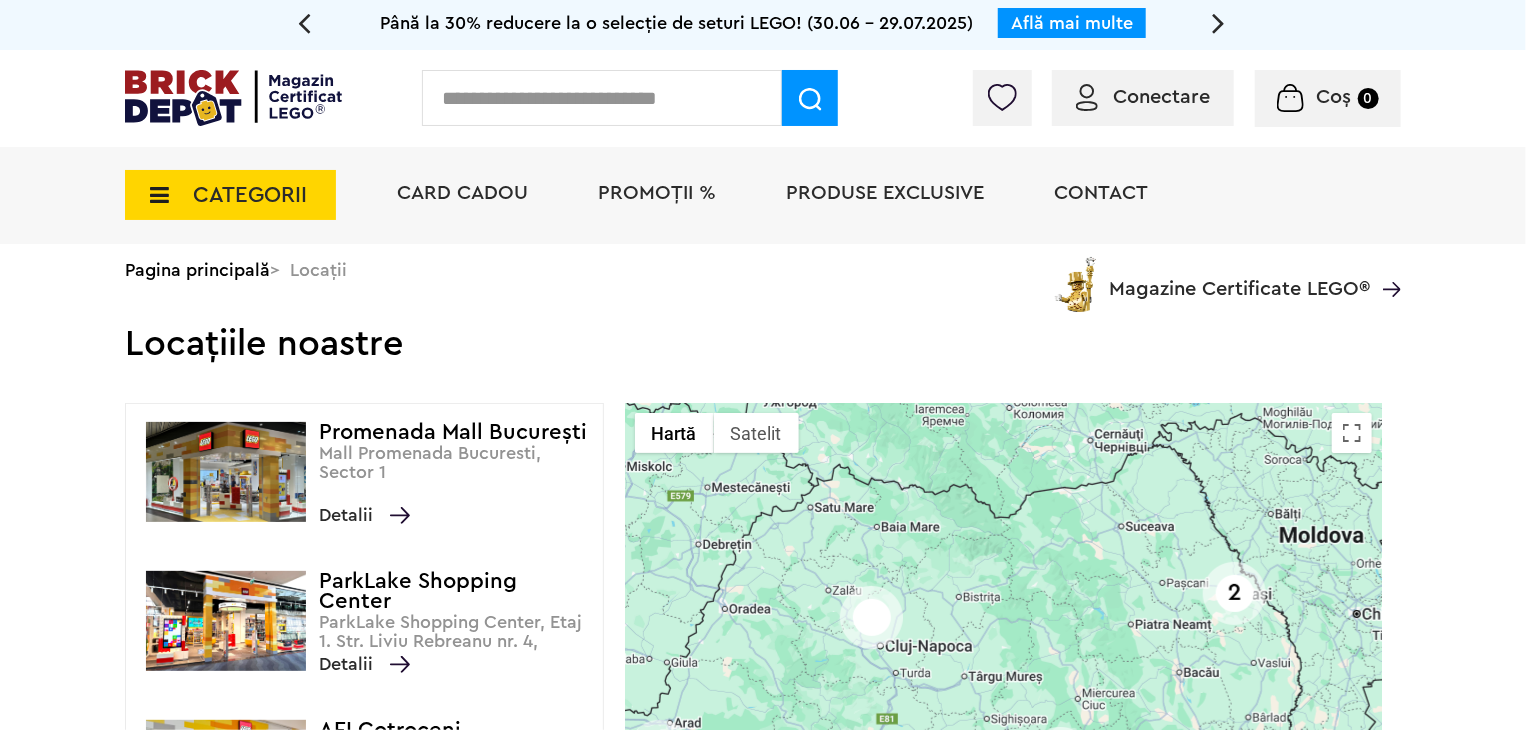 click on "Mall Promenada Bucuresti, Sector 1" at bounding box center (456, 463) 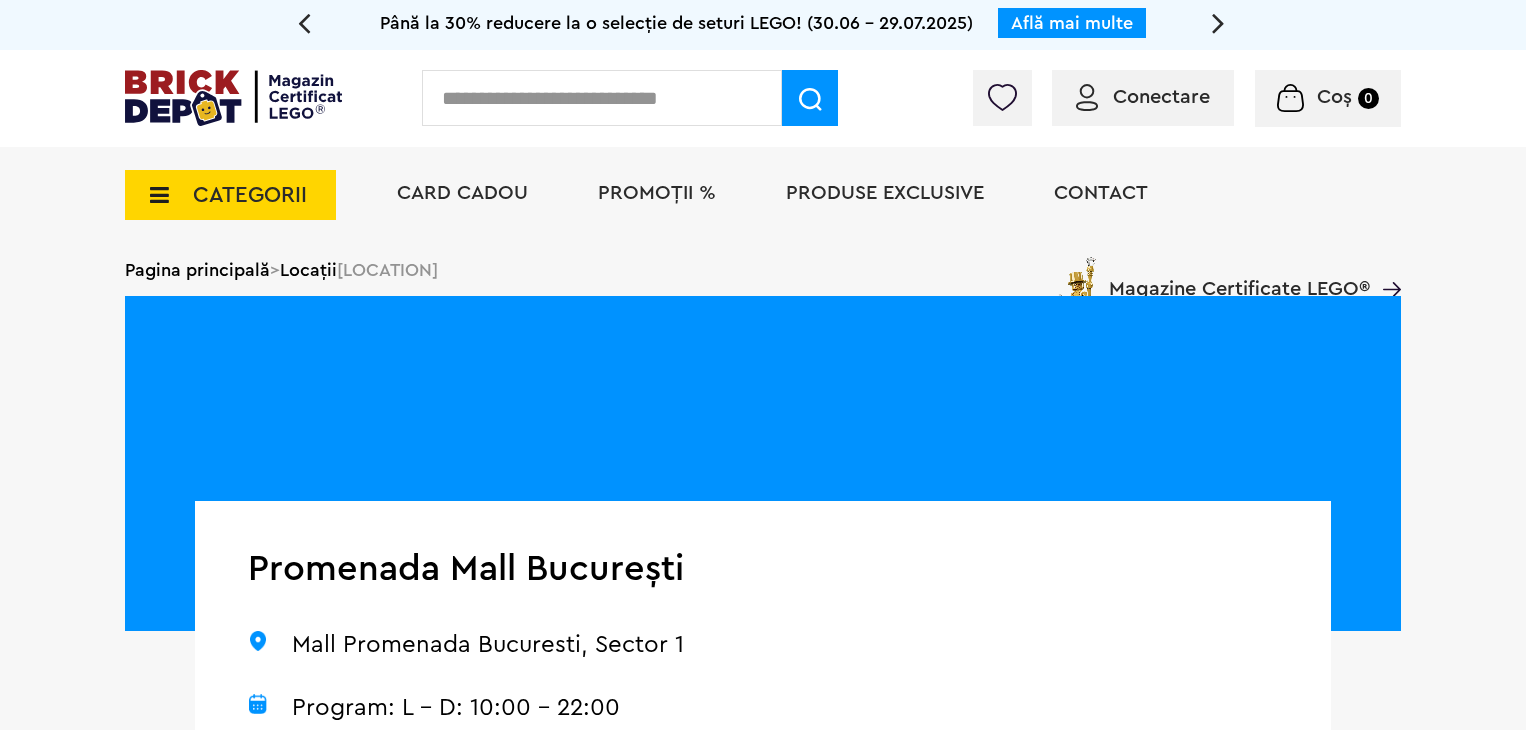 scroll, scrollTop: 0, scrollLeft: 0, axis: both 